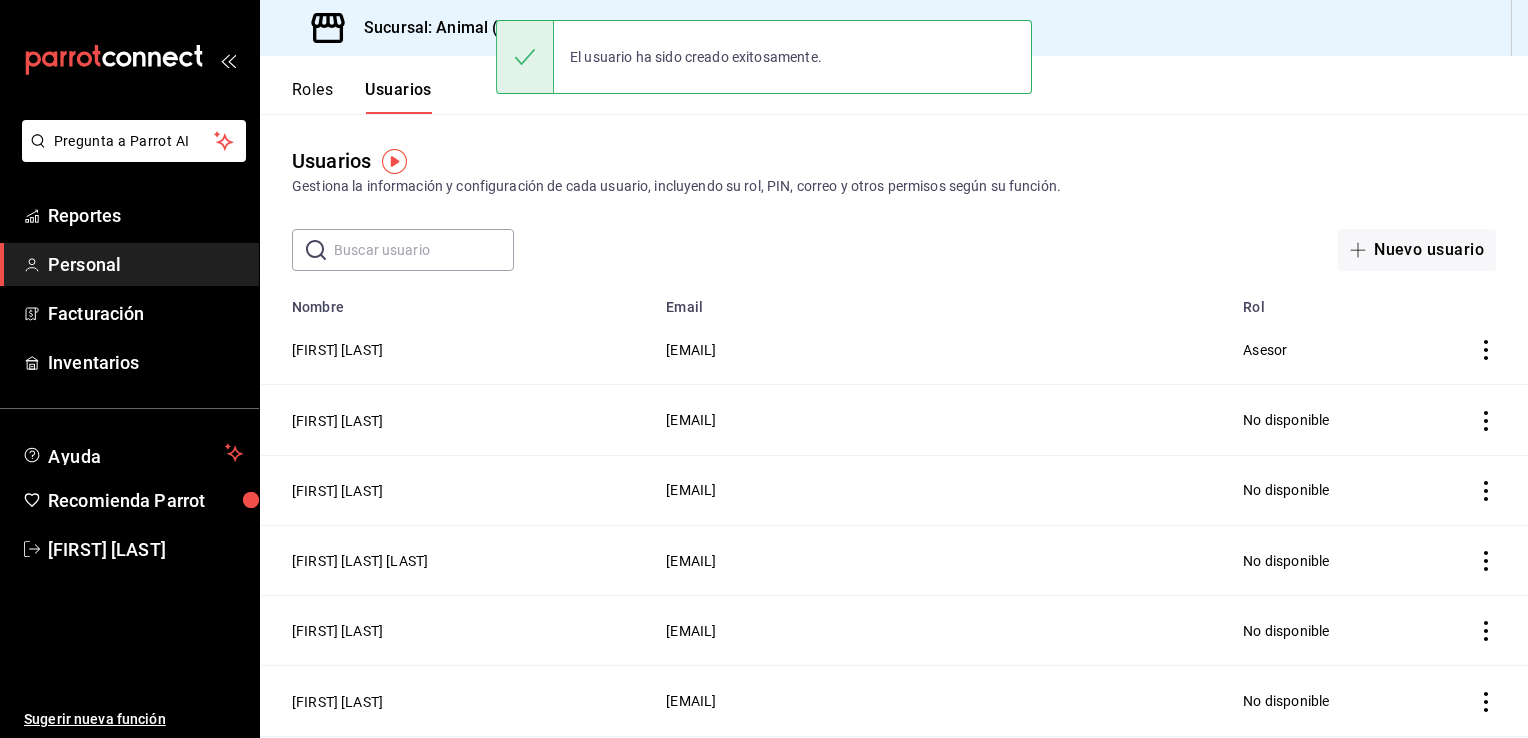 scroll, scrollTop: 0, scrollLeft: 0, axis: both 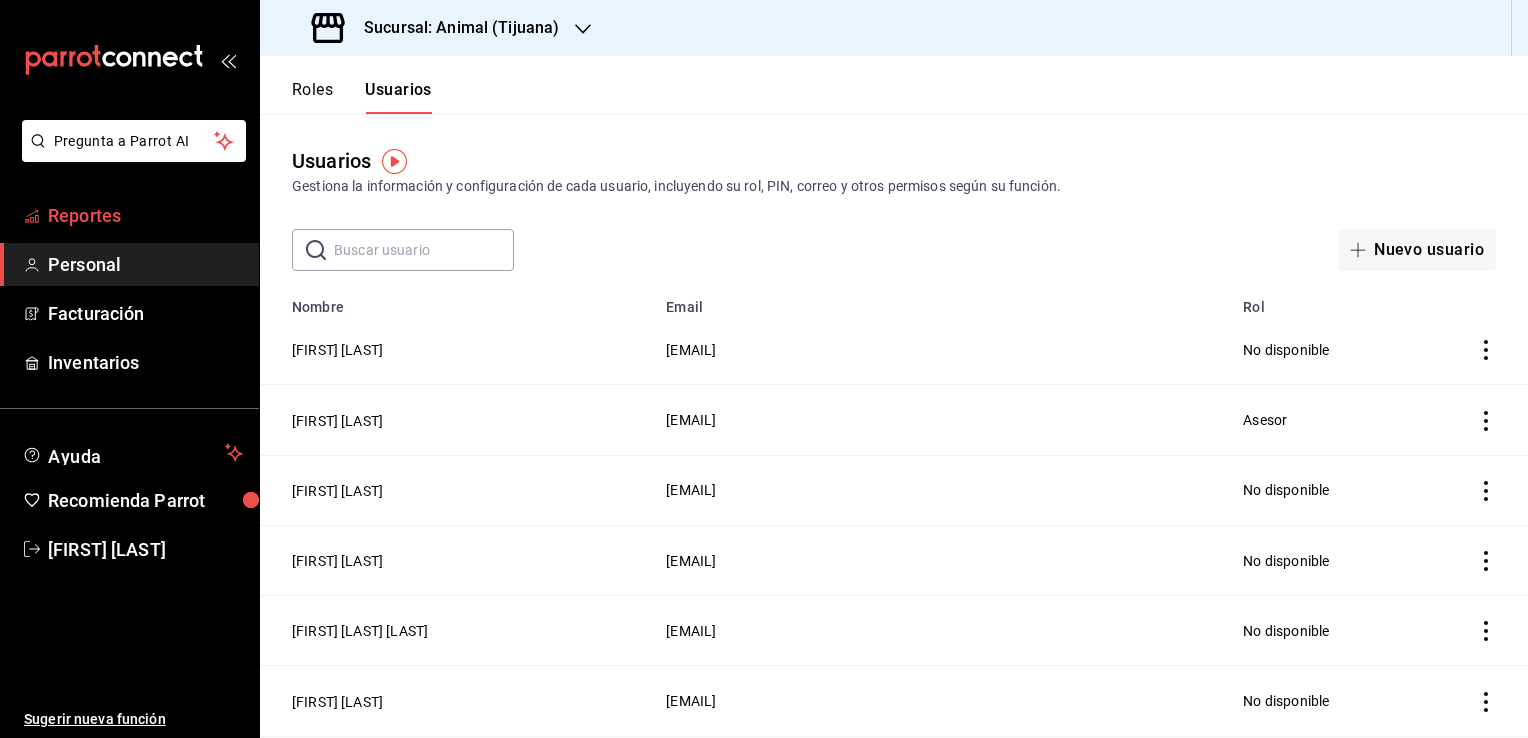 click on "Reportes" at bounding box center [145, 215] 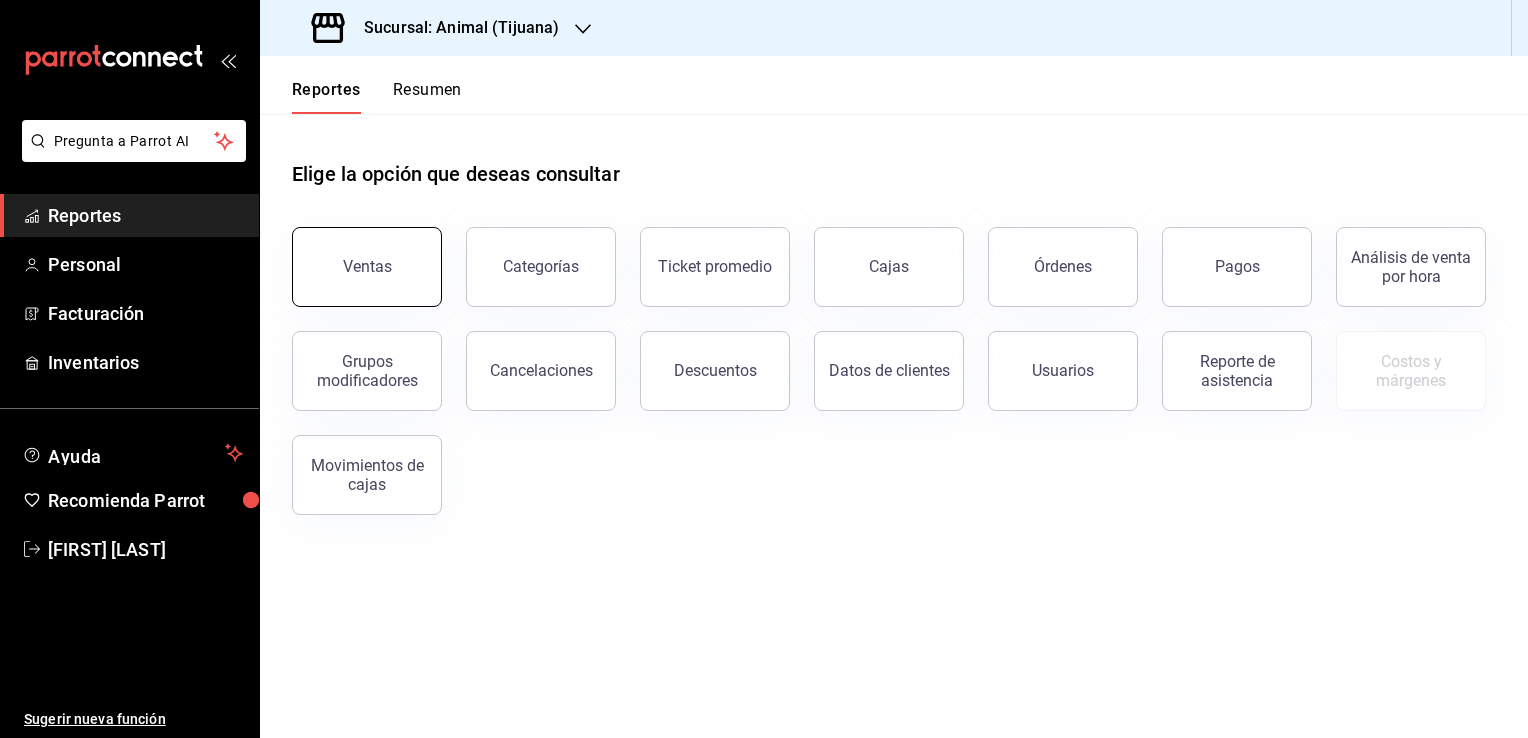 click on "Ventas" at bounding box center (367, 267) 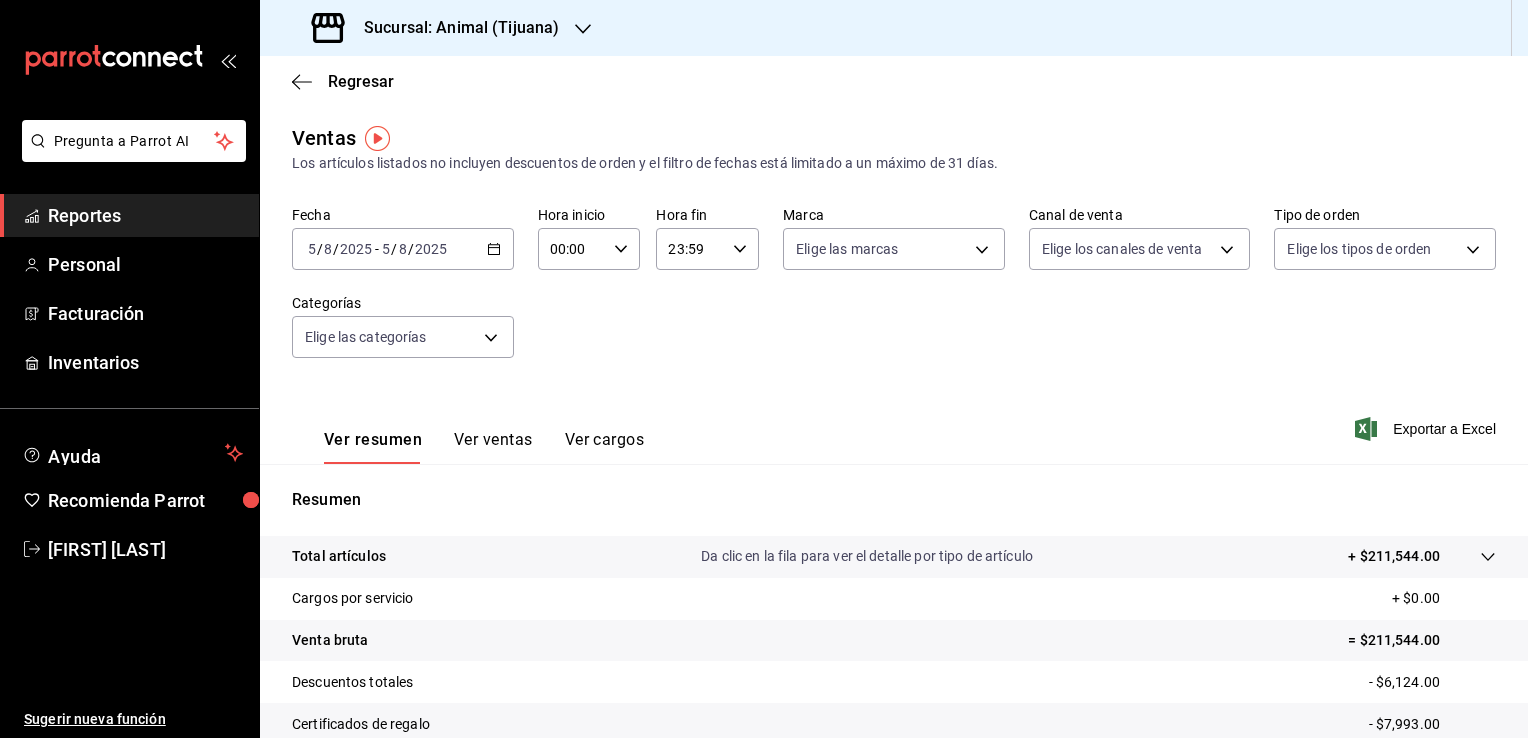 click 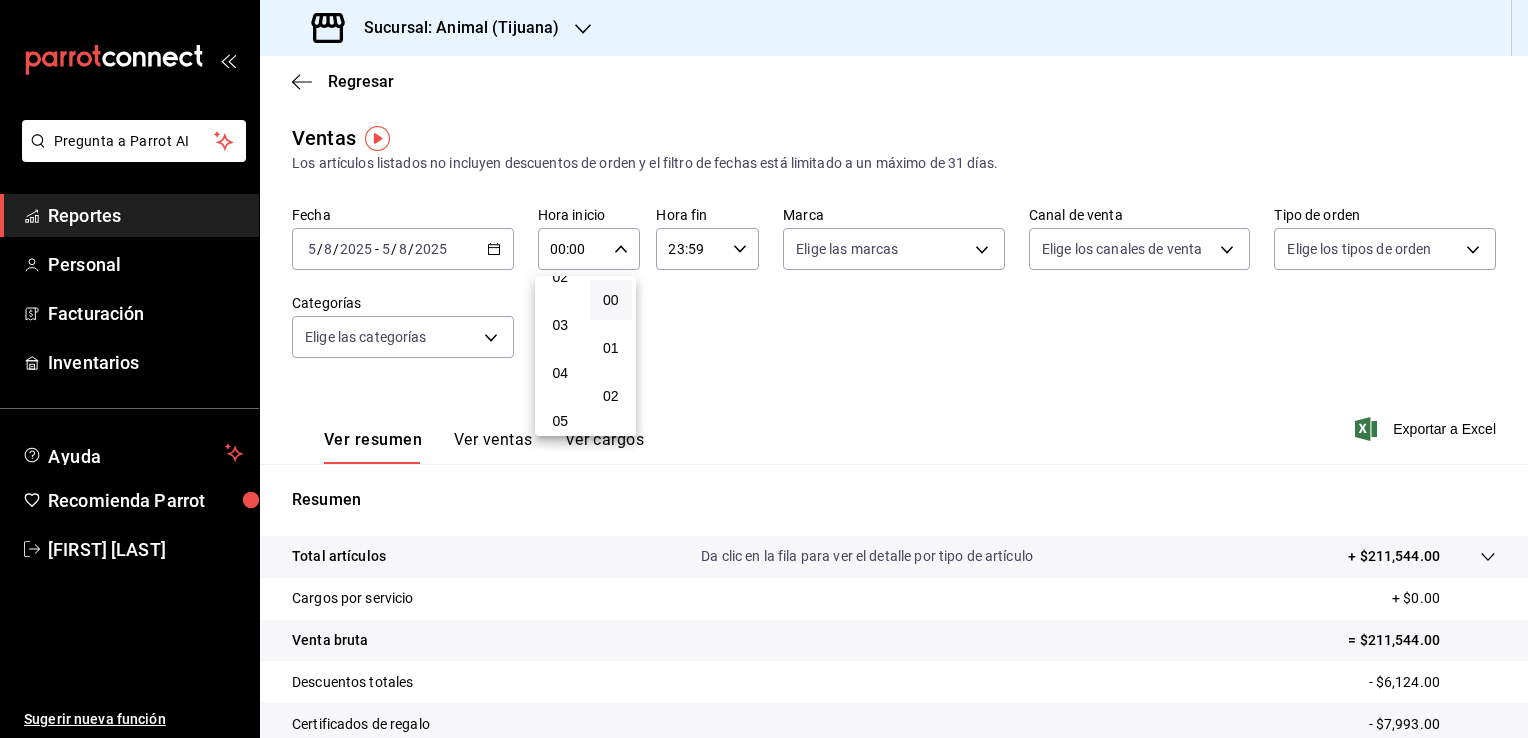 scroll, scrollTop: 117, scrollLeft: 0, axis: vertical 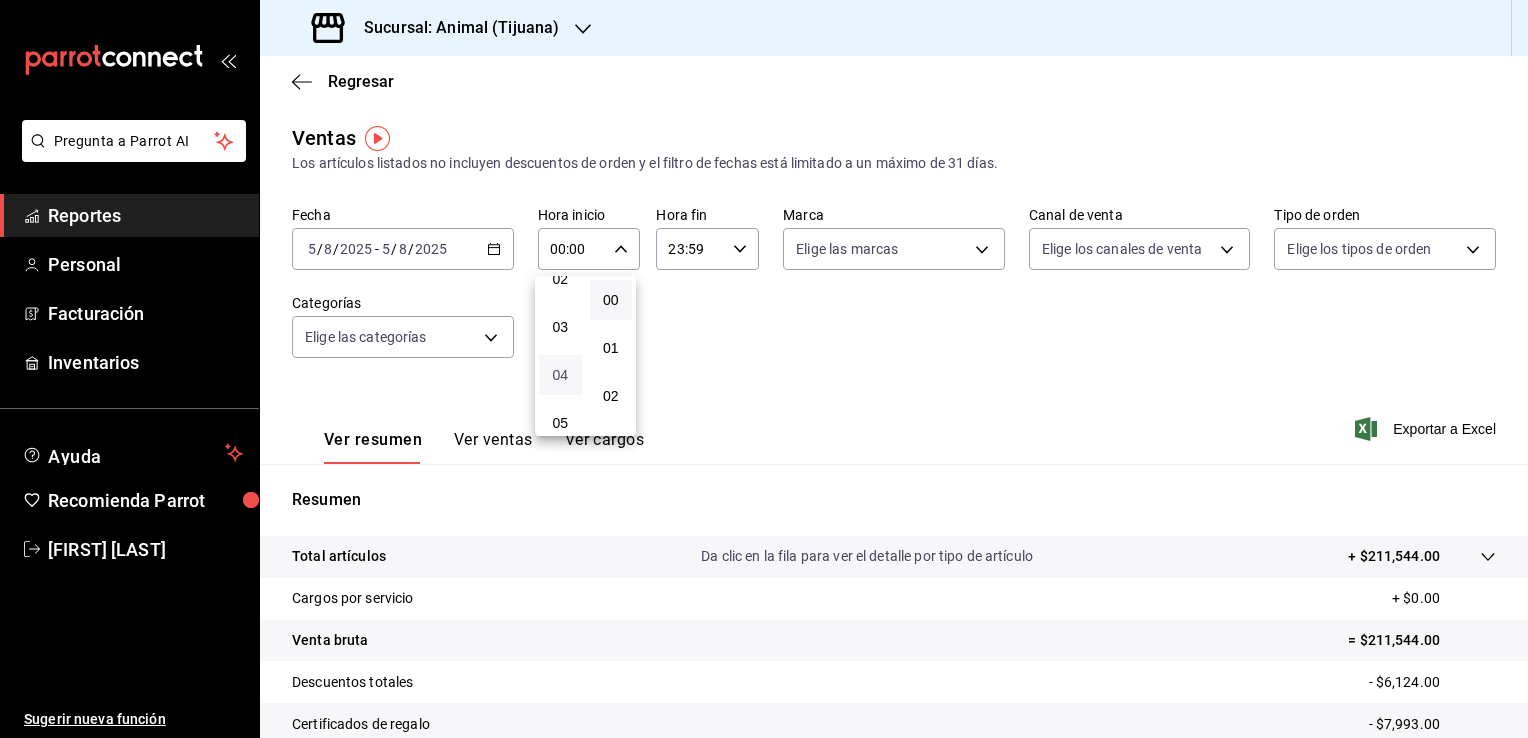 click on "04" at bounding box center [560, 375] 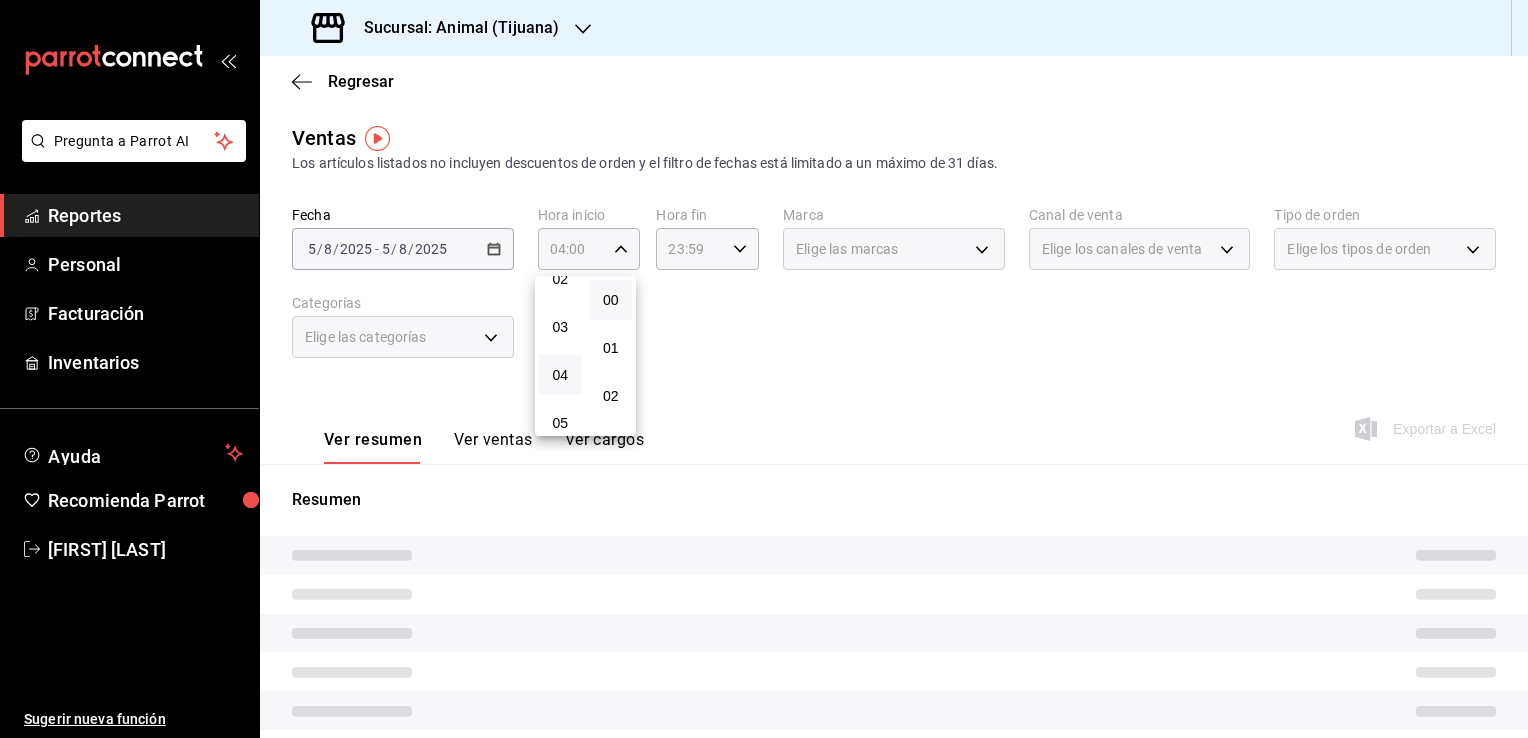 click at bounding box center [764, 369] 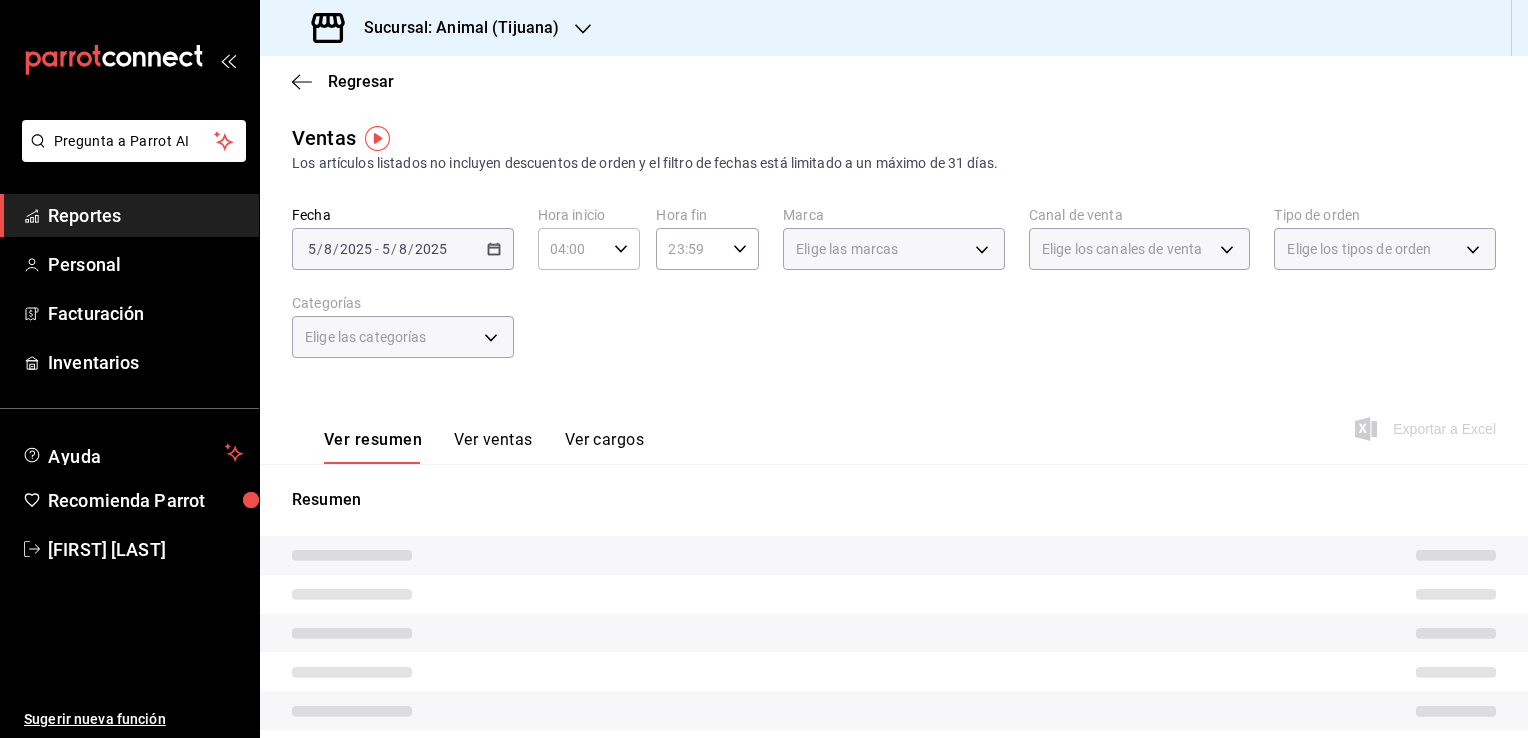 click 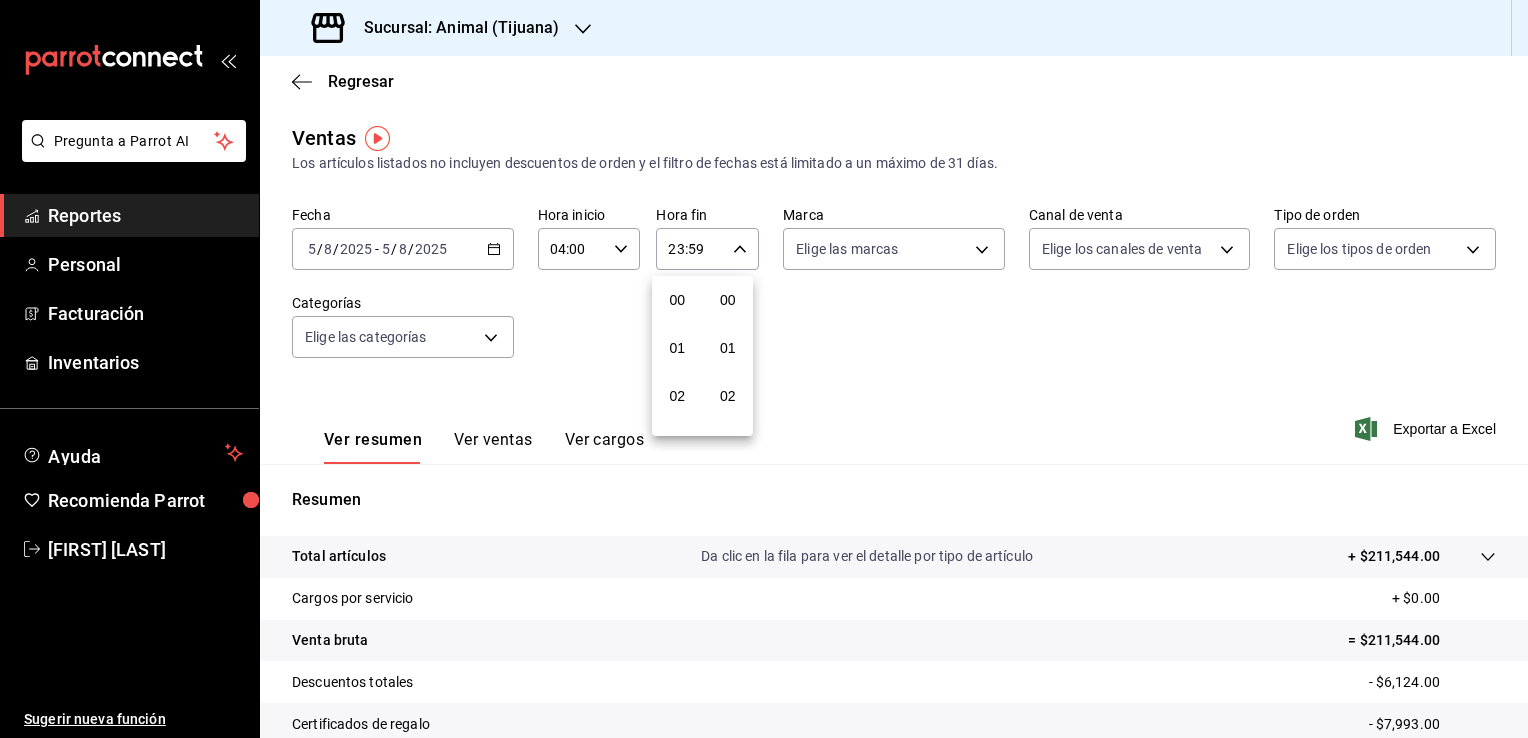 scroll, scrollTop: 1011, scrollLeft: 0, axis: vertical 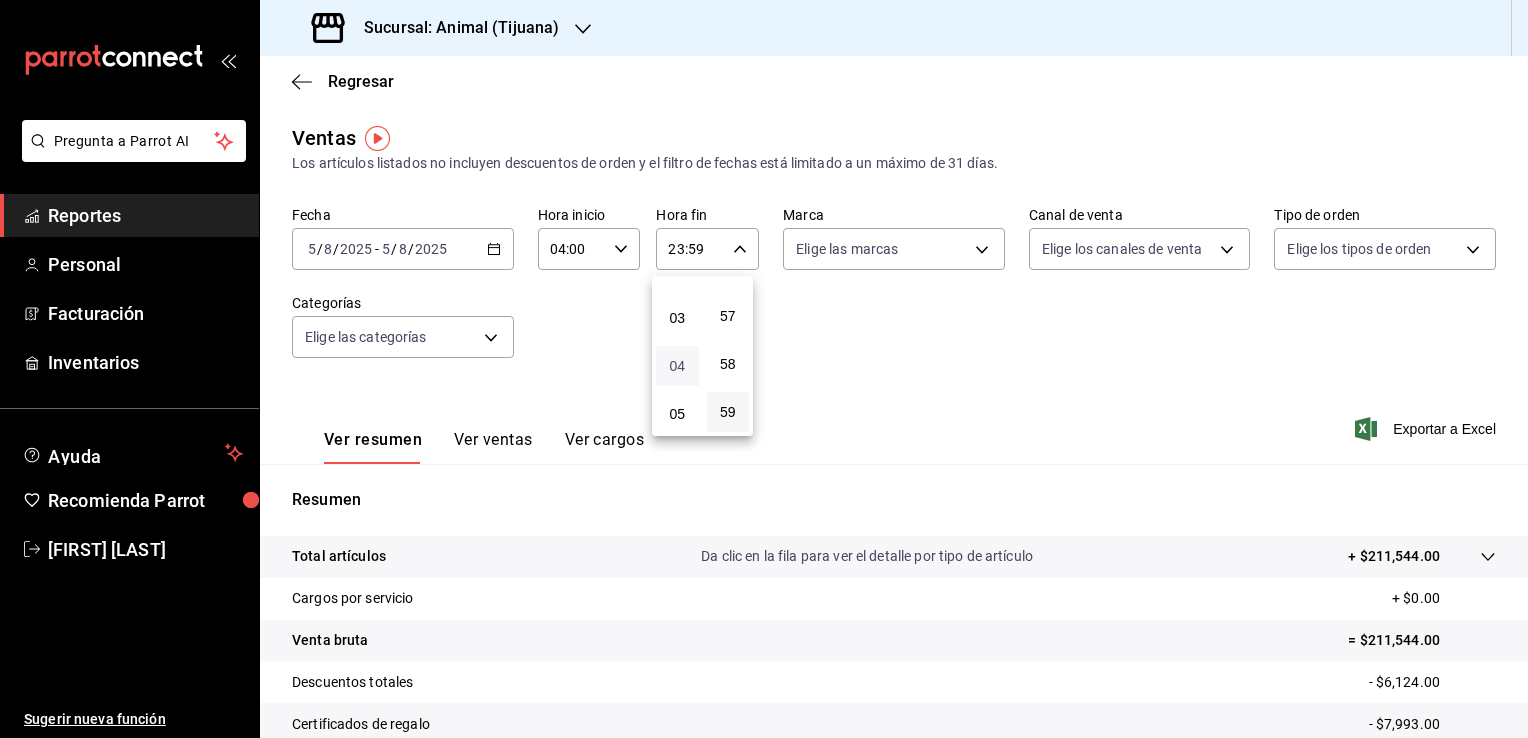 click on "04" at bounding box center [677, 366] 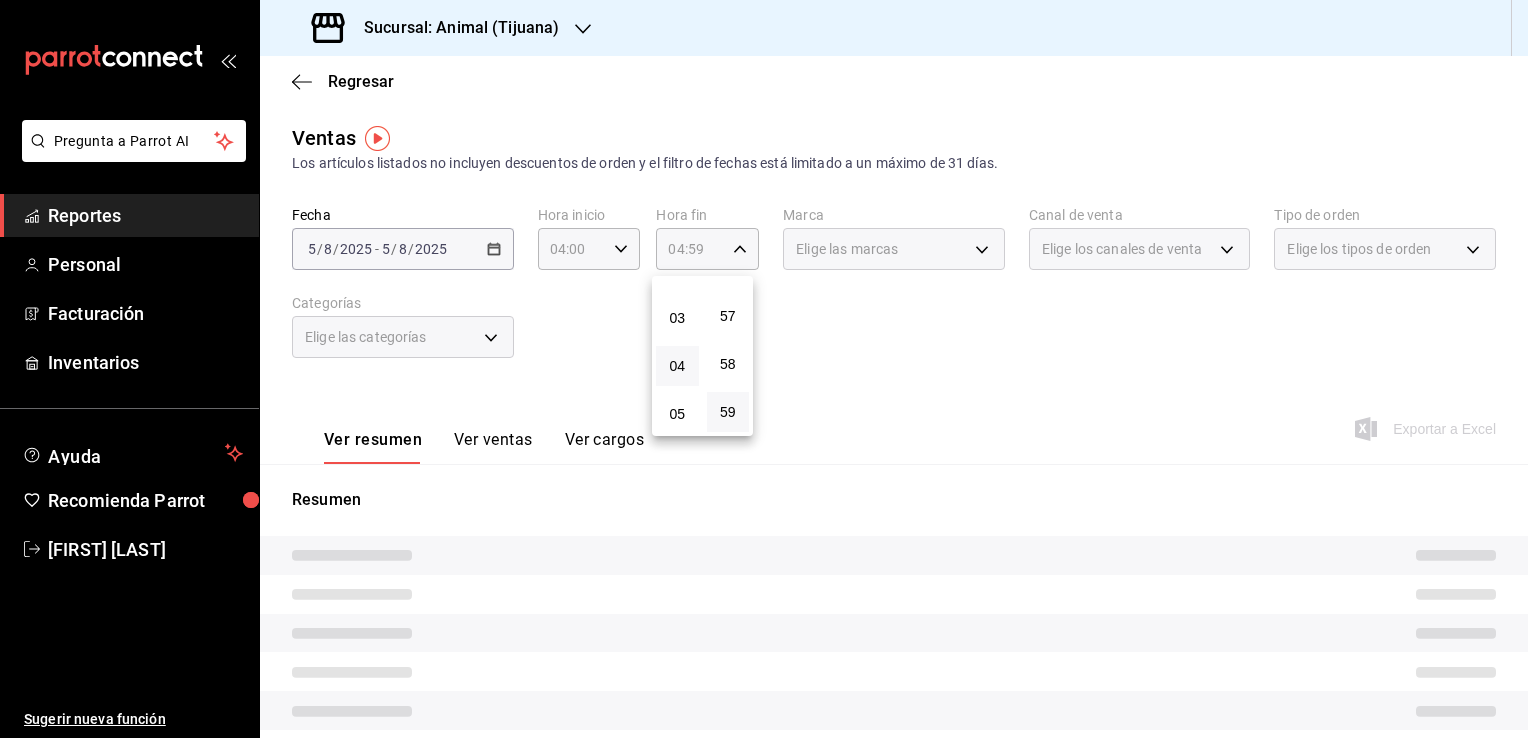 click at bounding box center [764, 369] 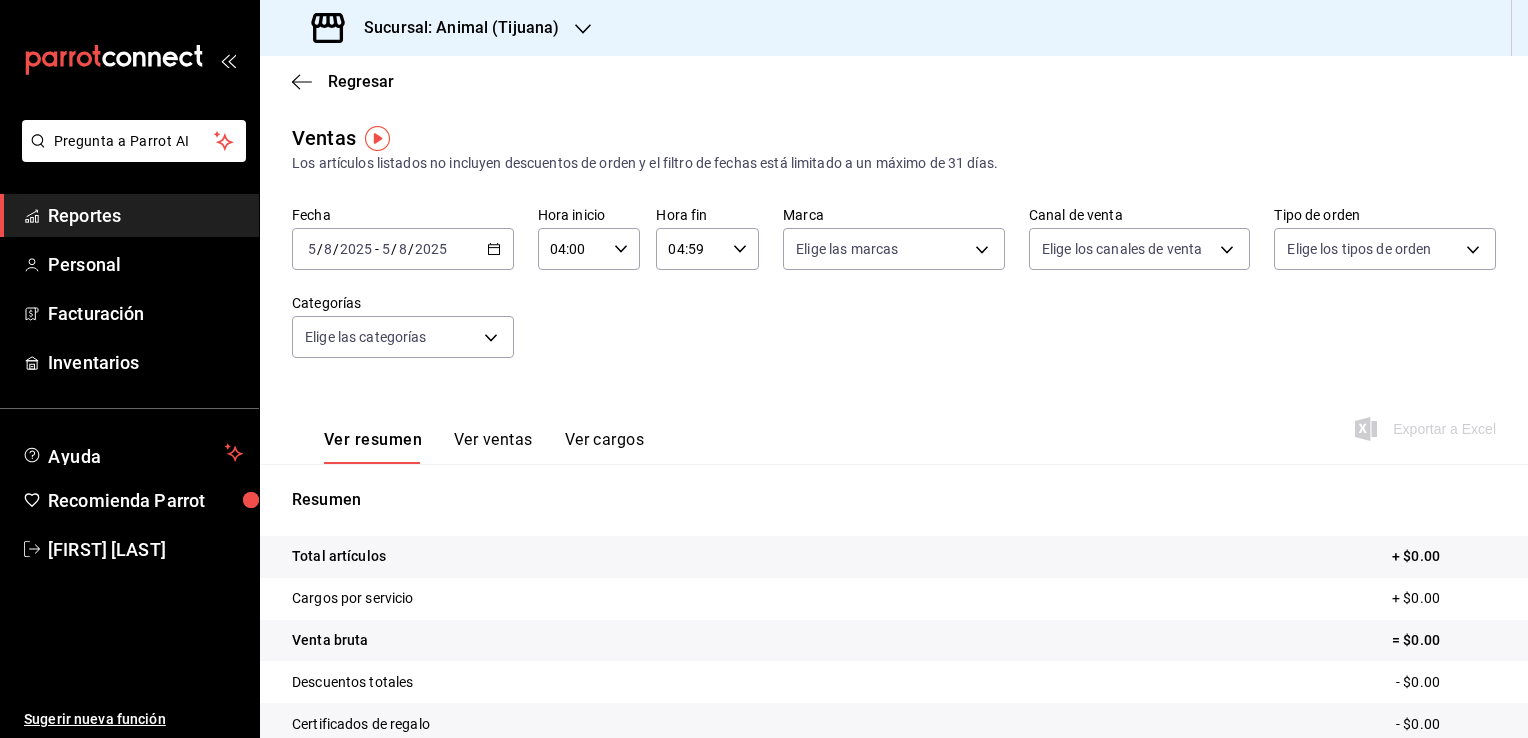 click 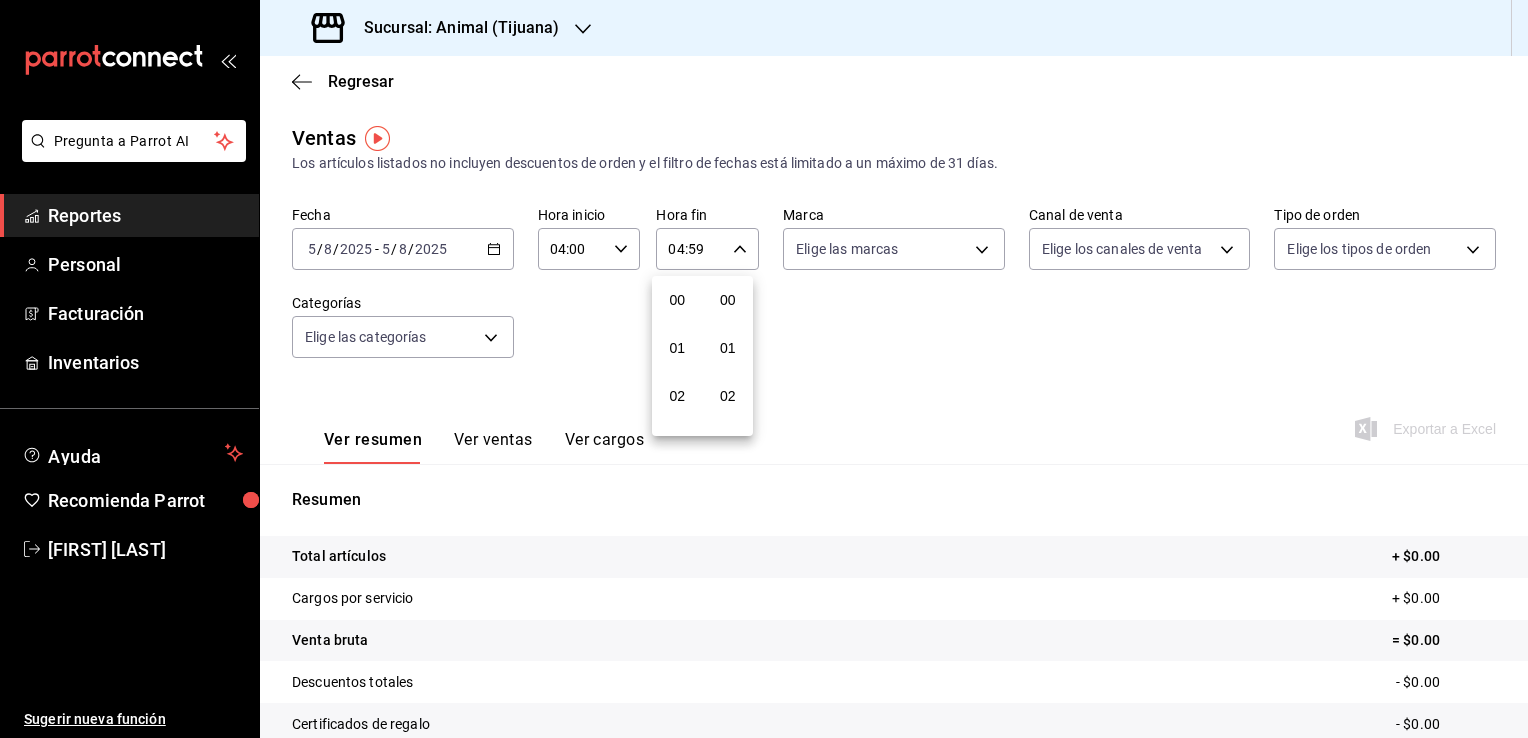 scroll, scrollTop: 195, scrollLeft: 0, axis: vertical 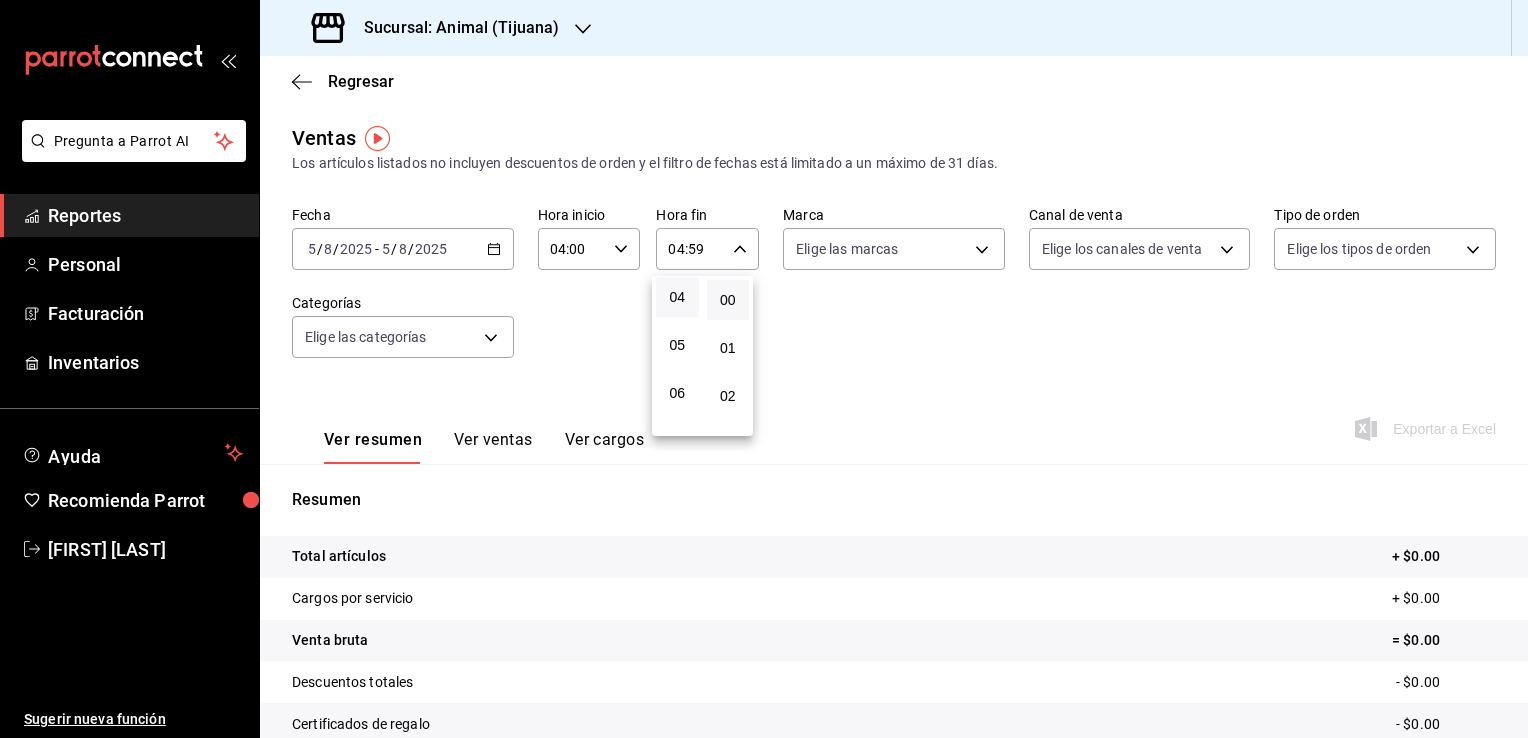 click on "00" at bounding box center [728, 300] 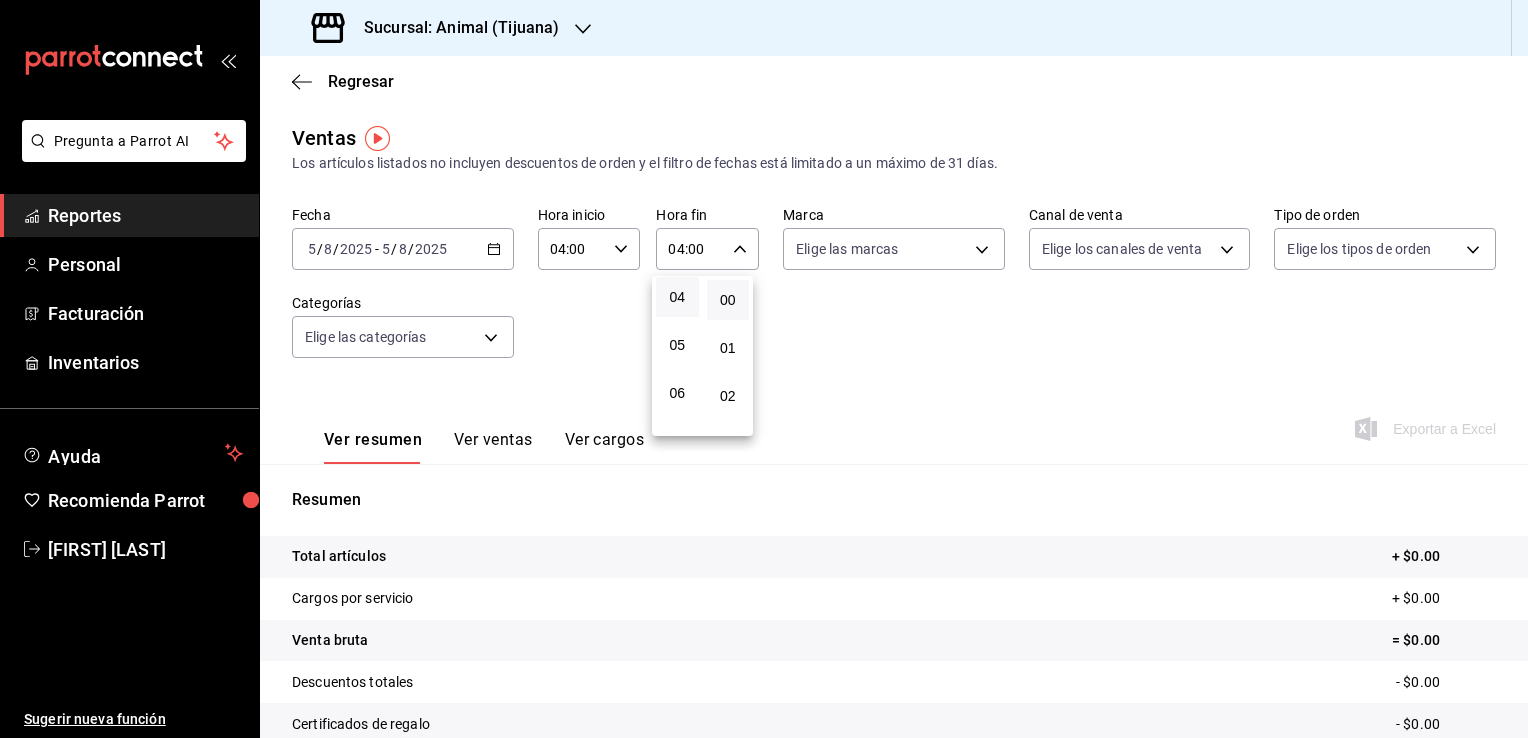 click at bounding box center (764, 369) 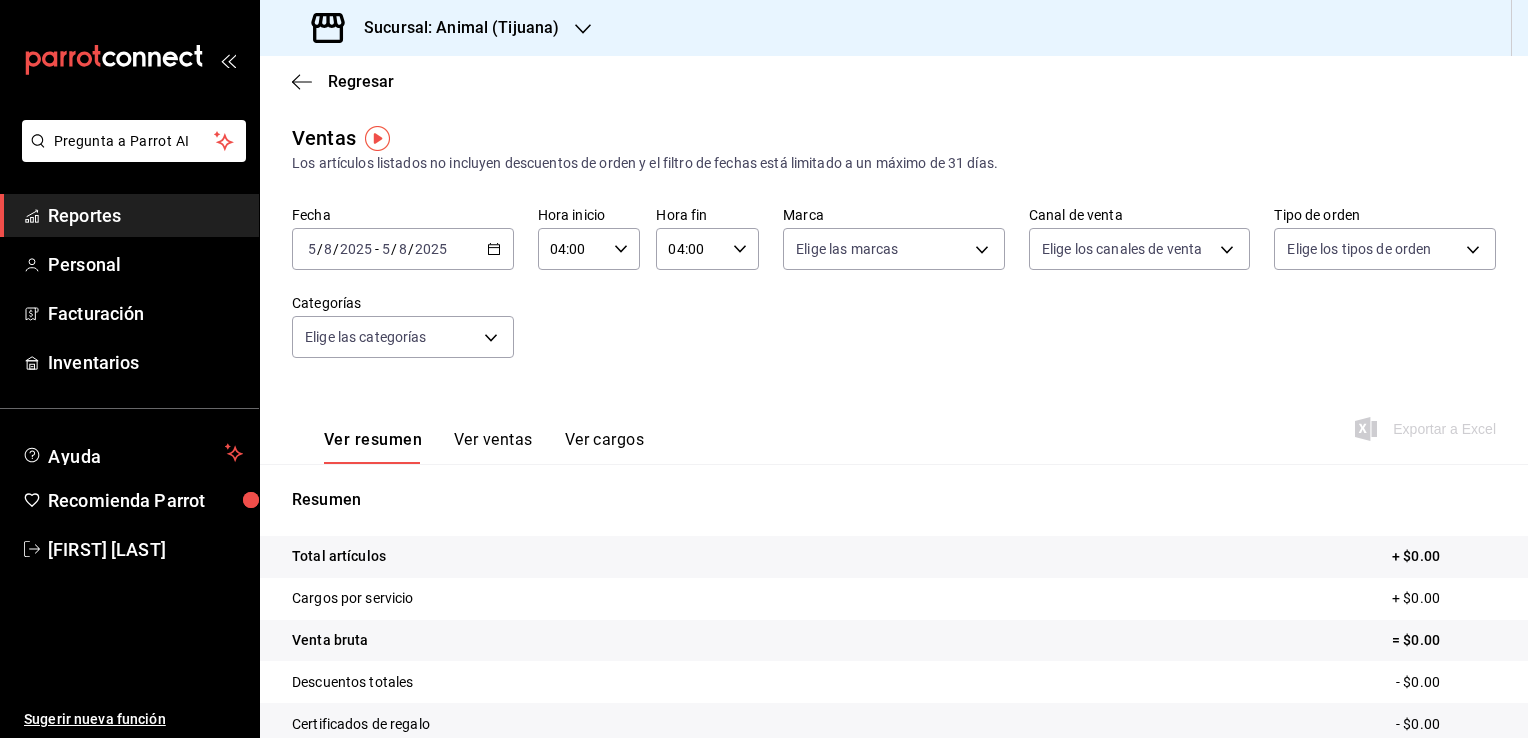 click on "Pregunta a Parrot AI Reportes   Personal   Facturación   Inventarios   Ayuda Recomienda Parrot   [FIRST] [LAST]   Sugerir nueva función   Sucursal: Animal (Tijuana) Regresar Ventas Los artículos listados no incluyen descuentos de orden y el filtro de fechas está limitado a un máximo de 31 días. Fecha 2025-08-05 5 / 8 / 2025 - 2025-08-05 5 / 8 / 2025 Hora inicio 04:00 Hora inicio Hora fin 04:00 Hora fin Marca Elige las marcas Canal de venta Elige los canales de venta Tipo de orden Elige los tipos de orden Categorías Elige las categorías Ver resumen Ver ventas Ver cargos Exportar a Excel Resumen Total artículos + $0.00 Cargos por servicio + $0.00 Venta bruta = $0.00 Descuentos totales - $0.00 Certificados de regalo - $0.00 Venta total = $0.00 Impuestos - $0.00 Venta neta = $0.00 GANA 1 MES GRATIS EN TU SUSCRIPCIÓN AQUÍ Ver video tutorial Ir a video Pregunta a Parrot AI Reportes   Personal   Facturación   Inventarios   Ayuda Recomienda Parrot   [FIRST] [LAST]   Sugerir nueva función" at bounding box center [764, 369] 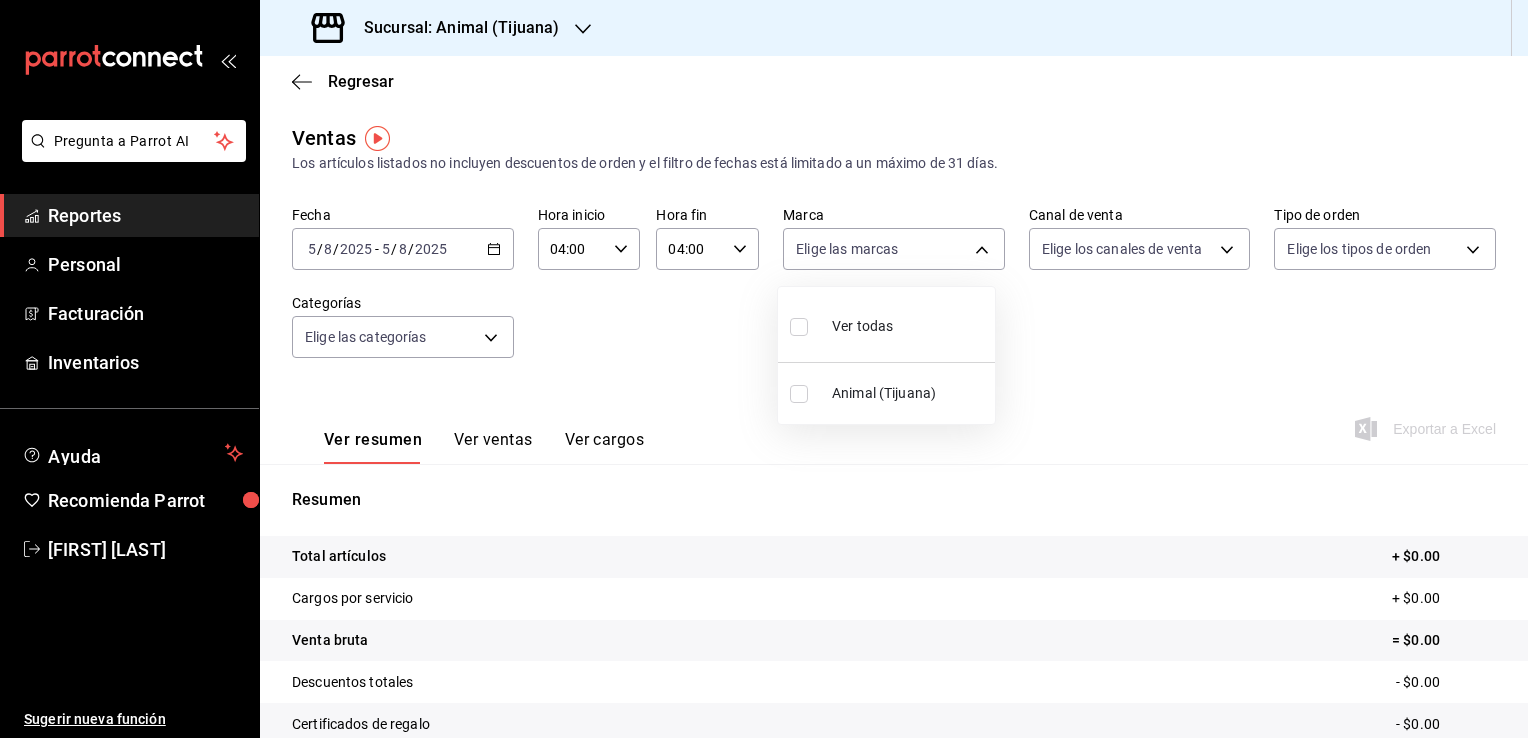 click on "Animal (Tijuana)" at bounding box center (909, 393) 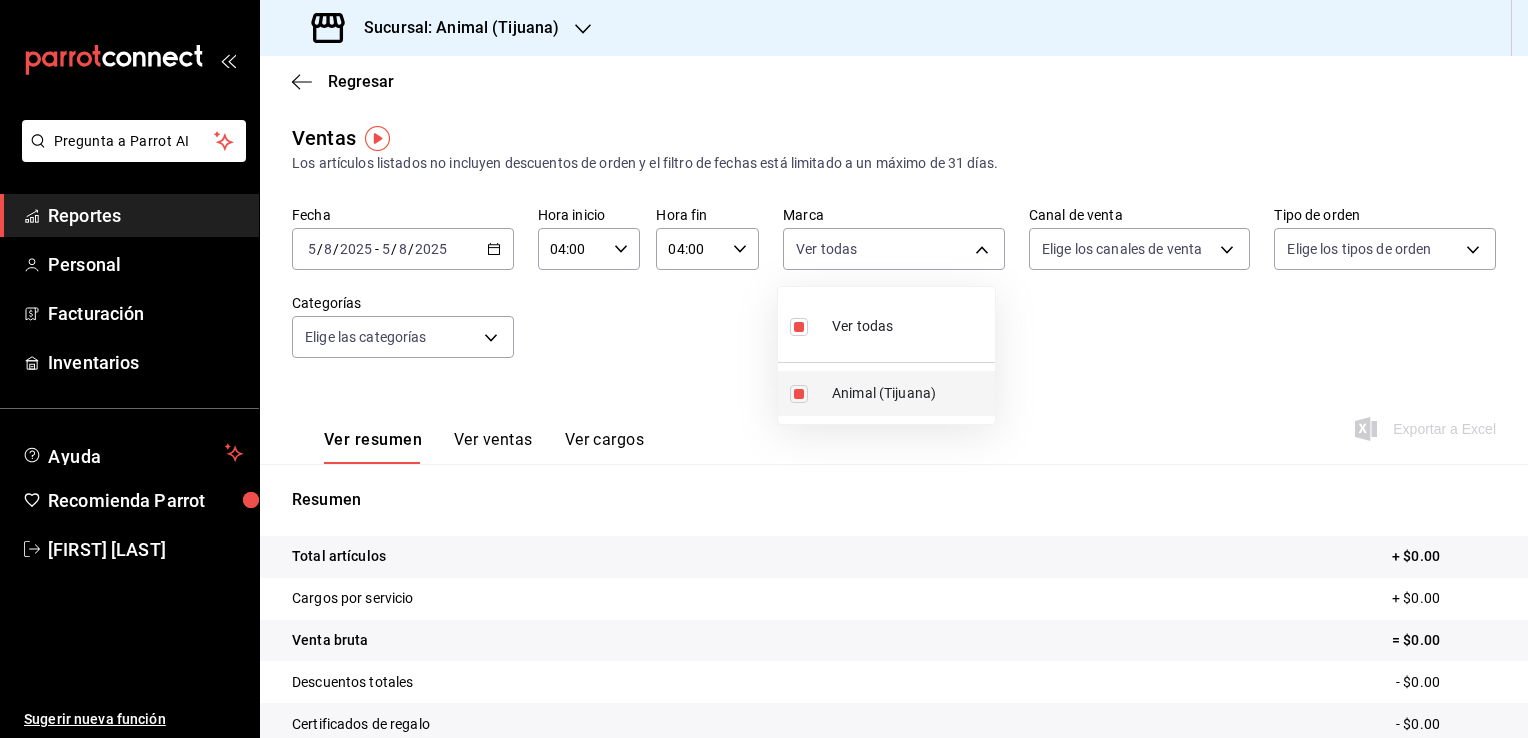 type on "98bba0fd-3ba1-42e0-bfa8-4188b5c89202" 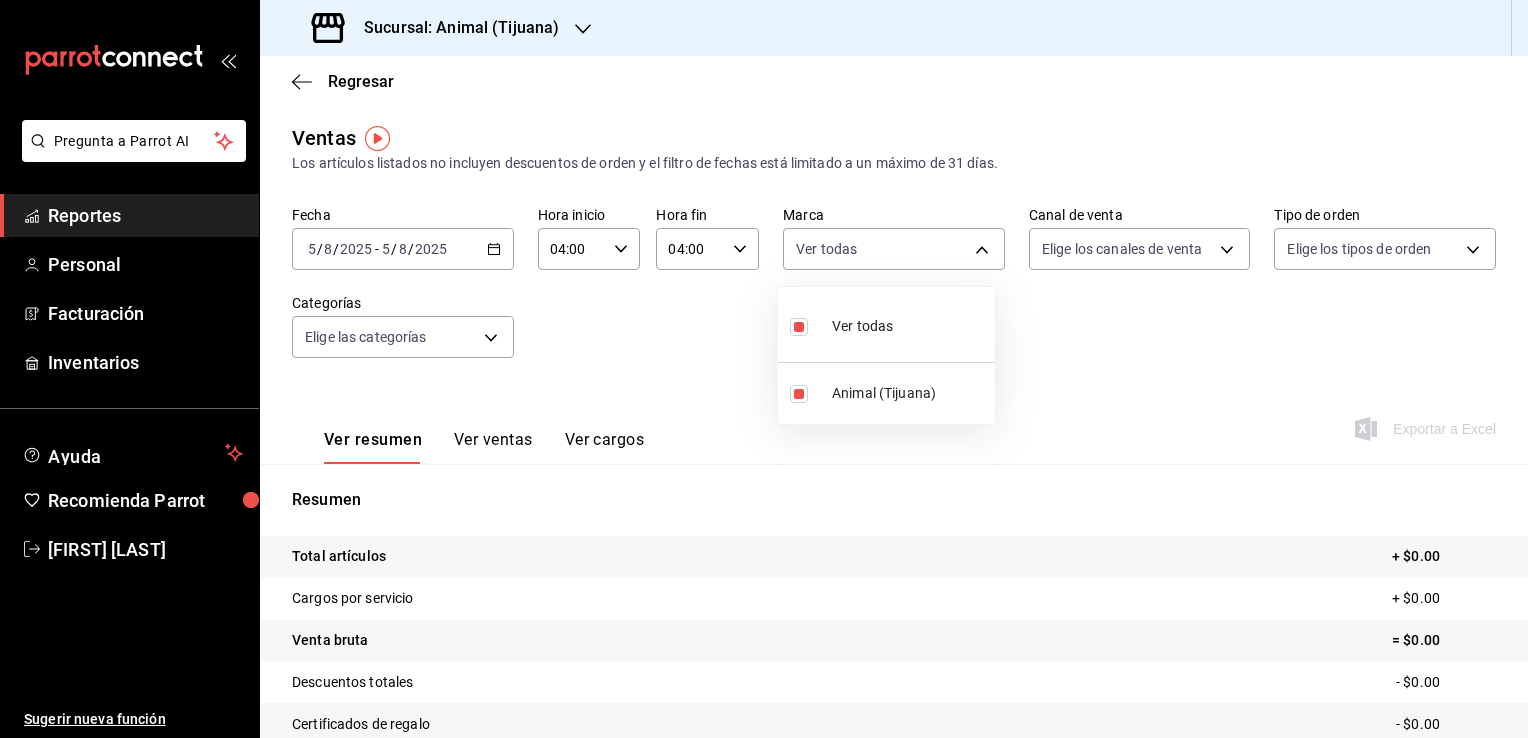 click at bounding box center [764, 369] 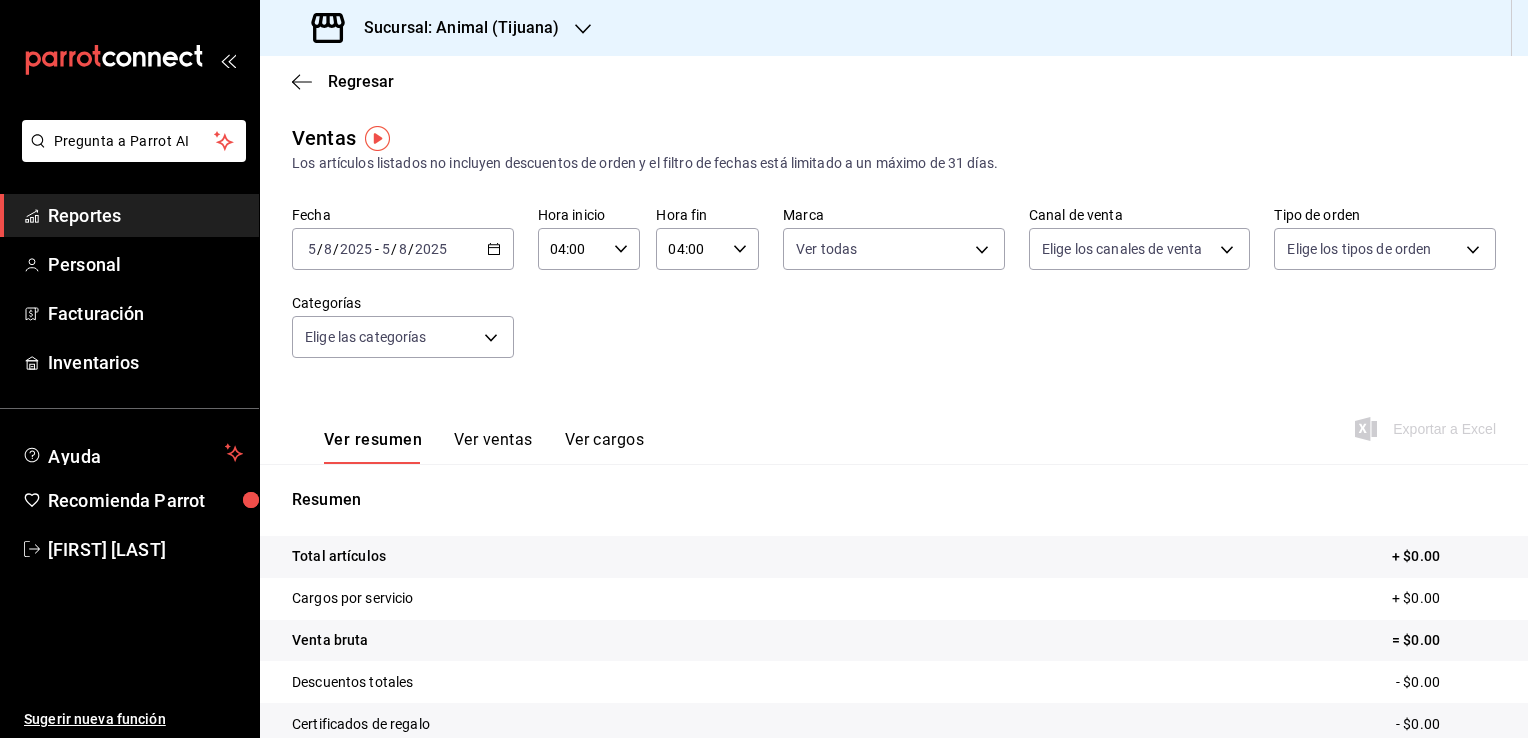 click 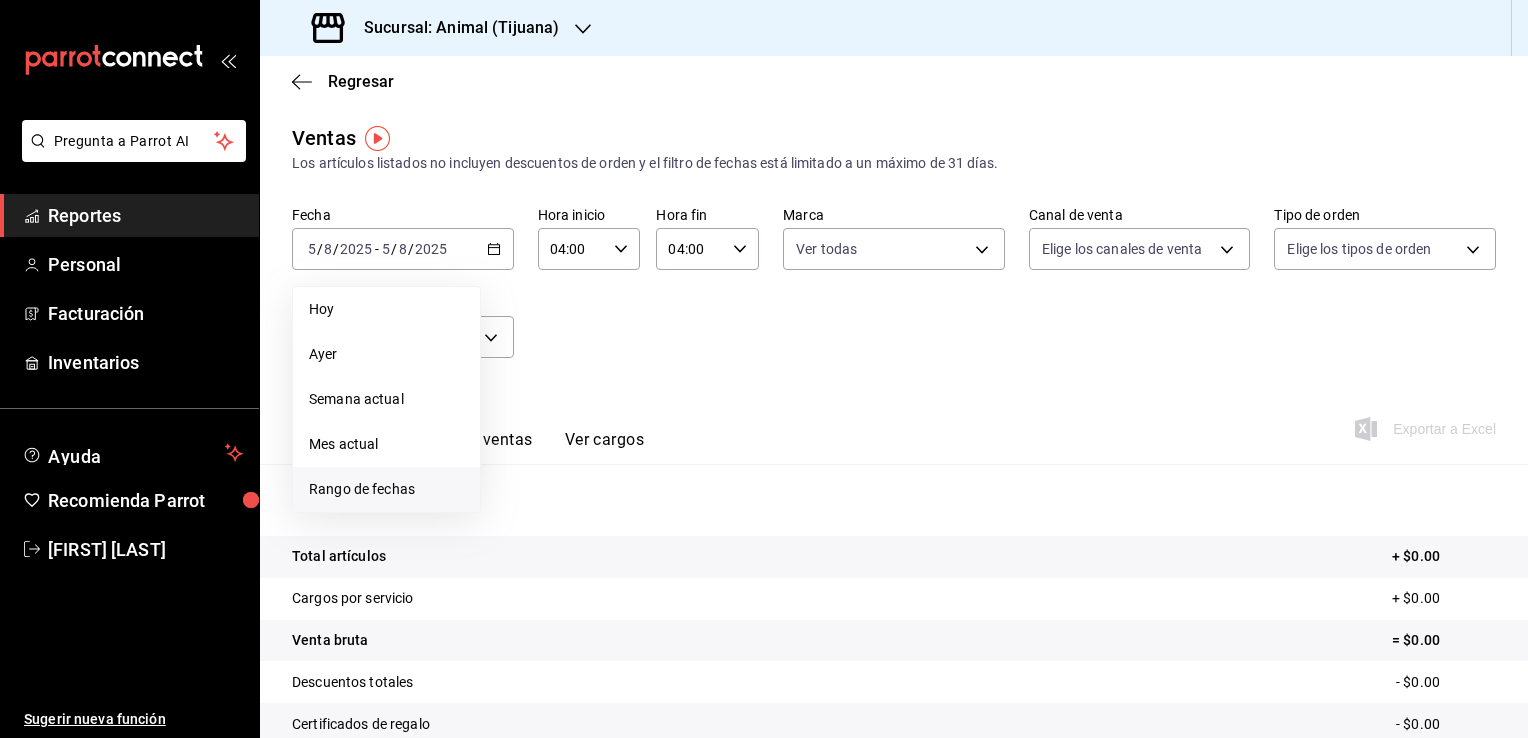 click on "Rango de fechas" at bounding box center [386, 489] 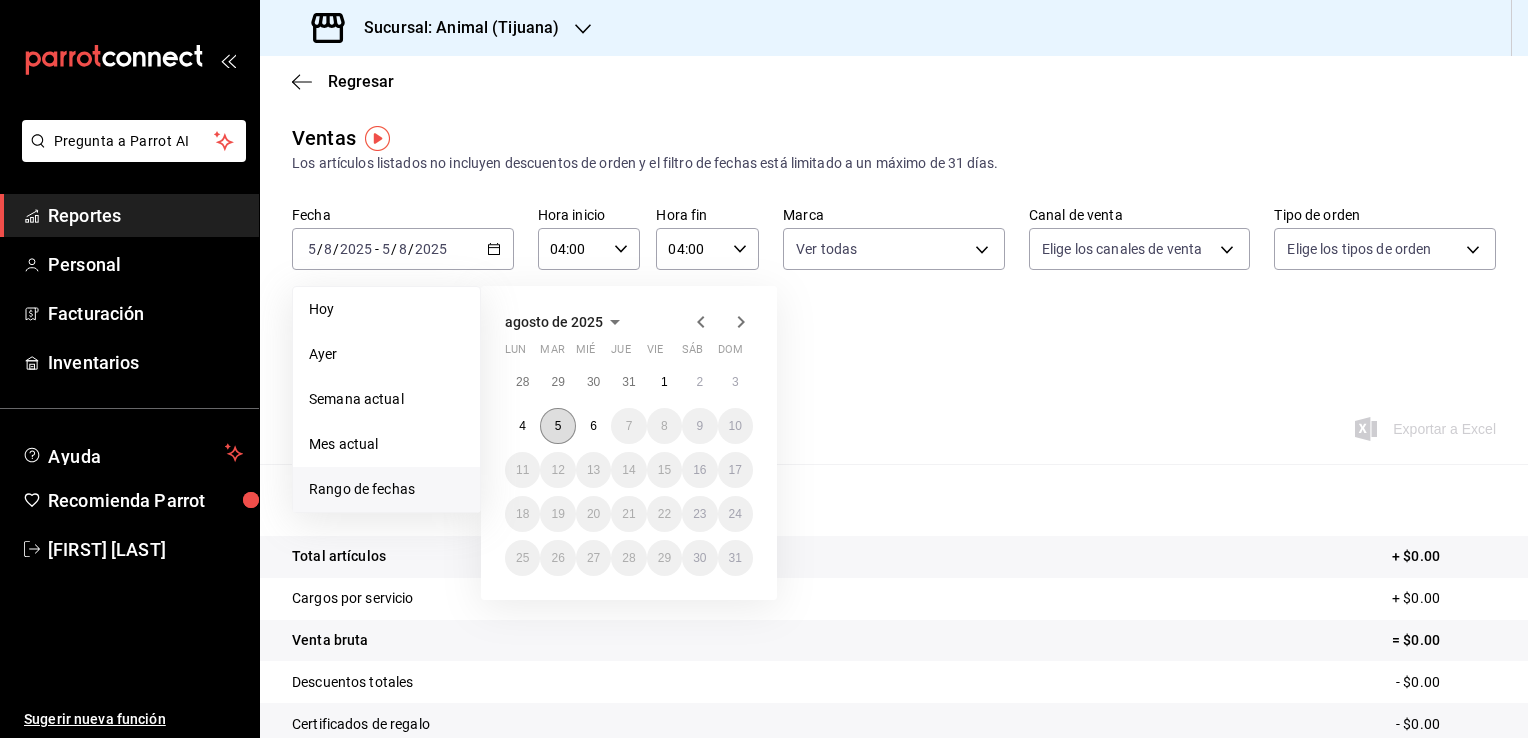 click on "5" at bounding box center (558, 426) 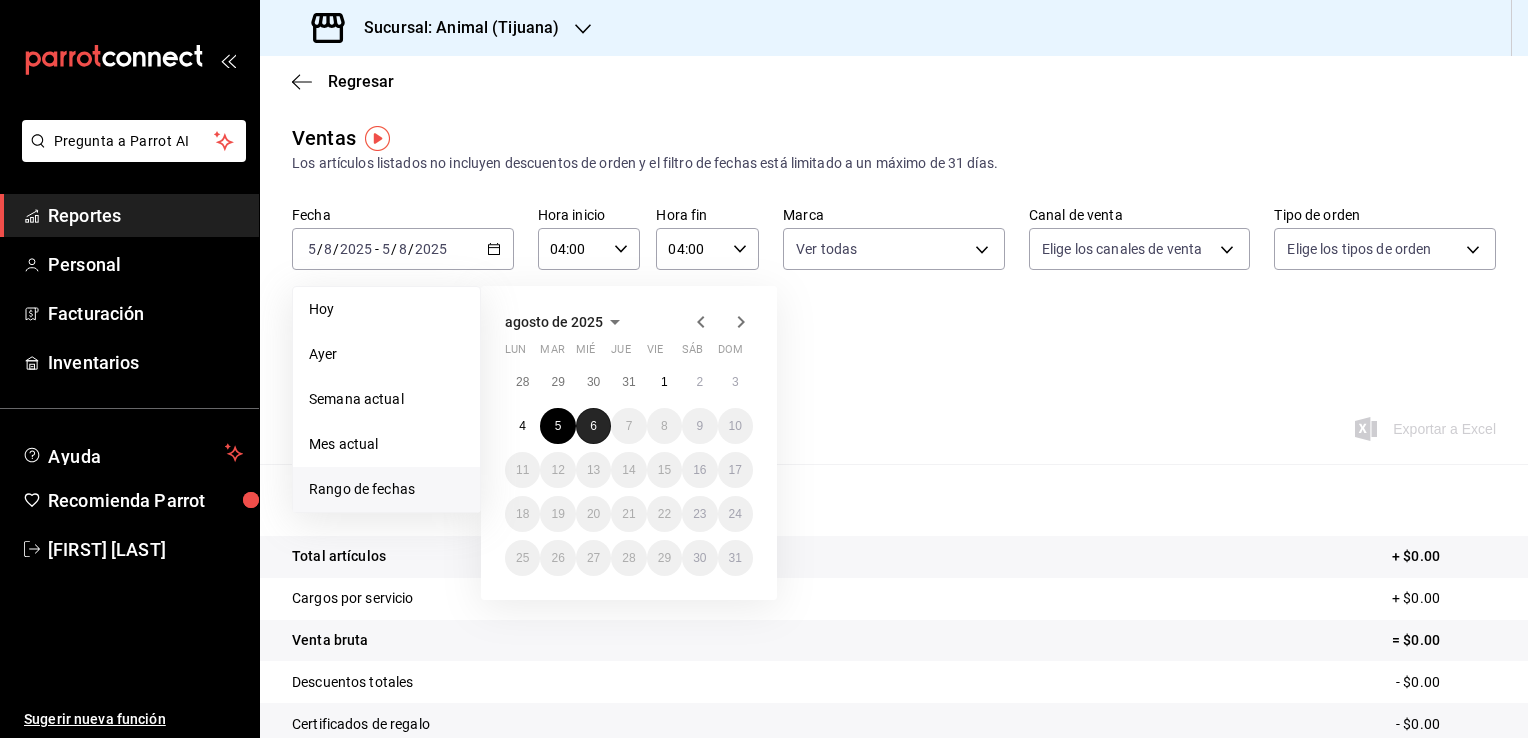 click on "6" at bounding box center (593, 426) 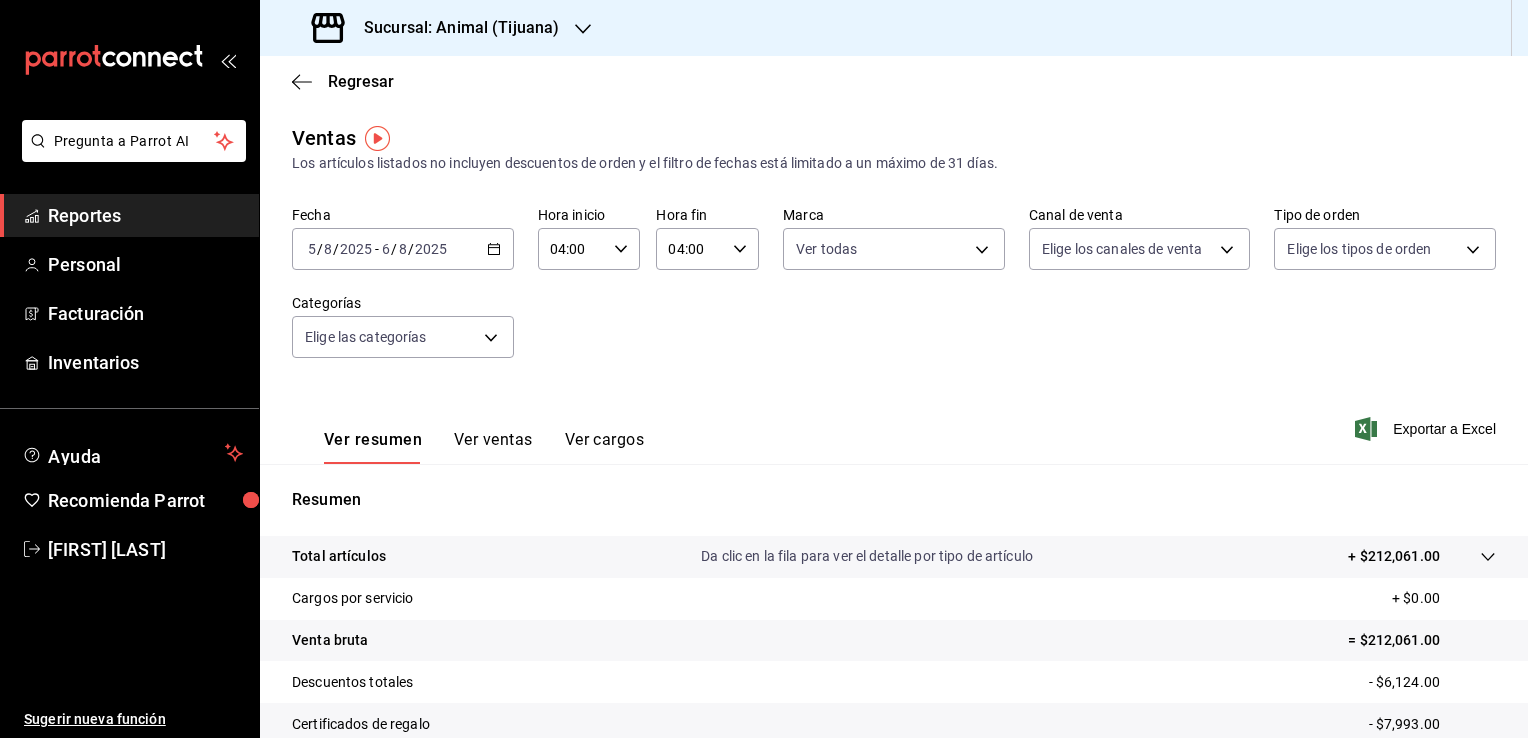 click on "Ver resumen Ver ventas Ver cargos Exportar a Excel" at bounding box center (894, 423) 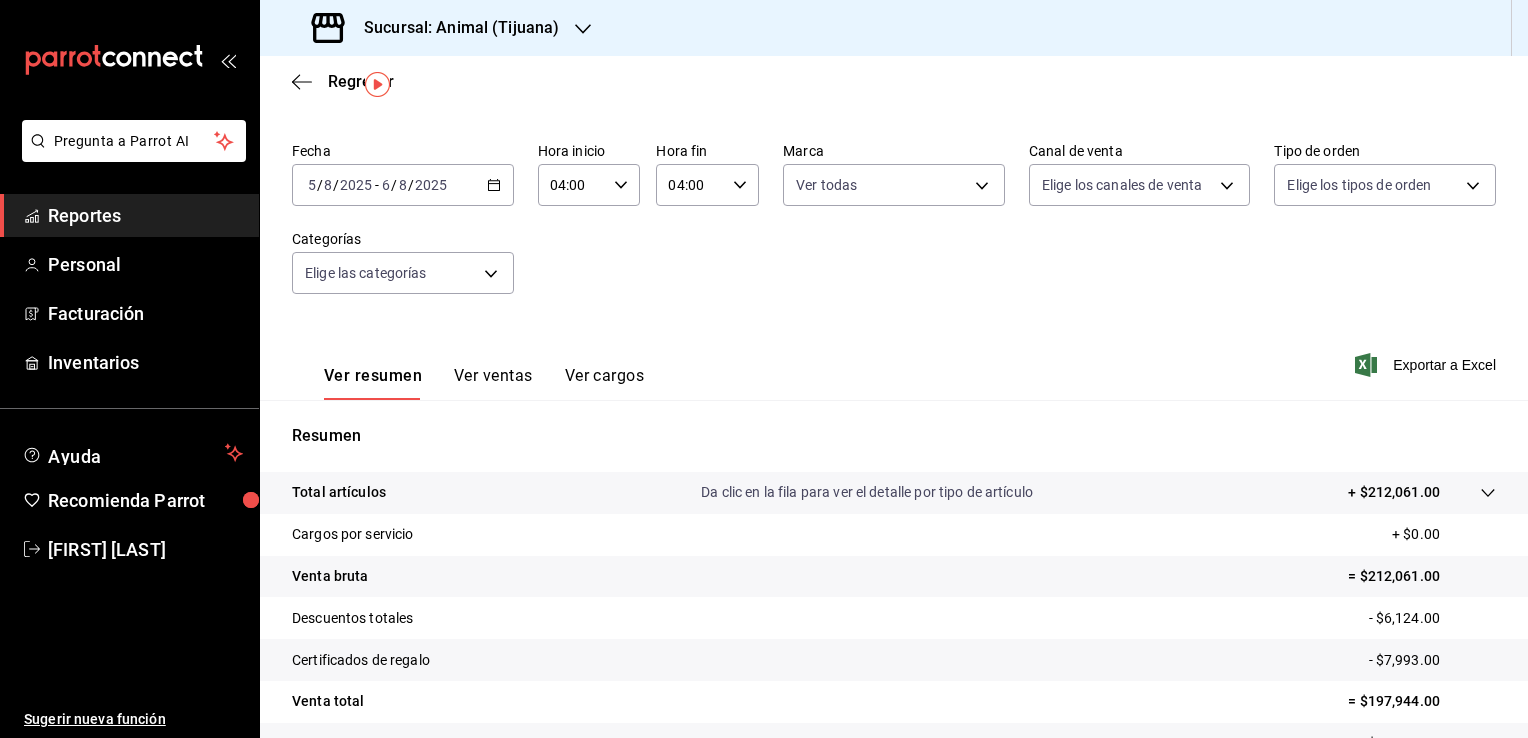 scroll, scrollTop: 69, scrollLeft: 0, axis: vertical 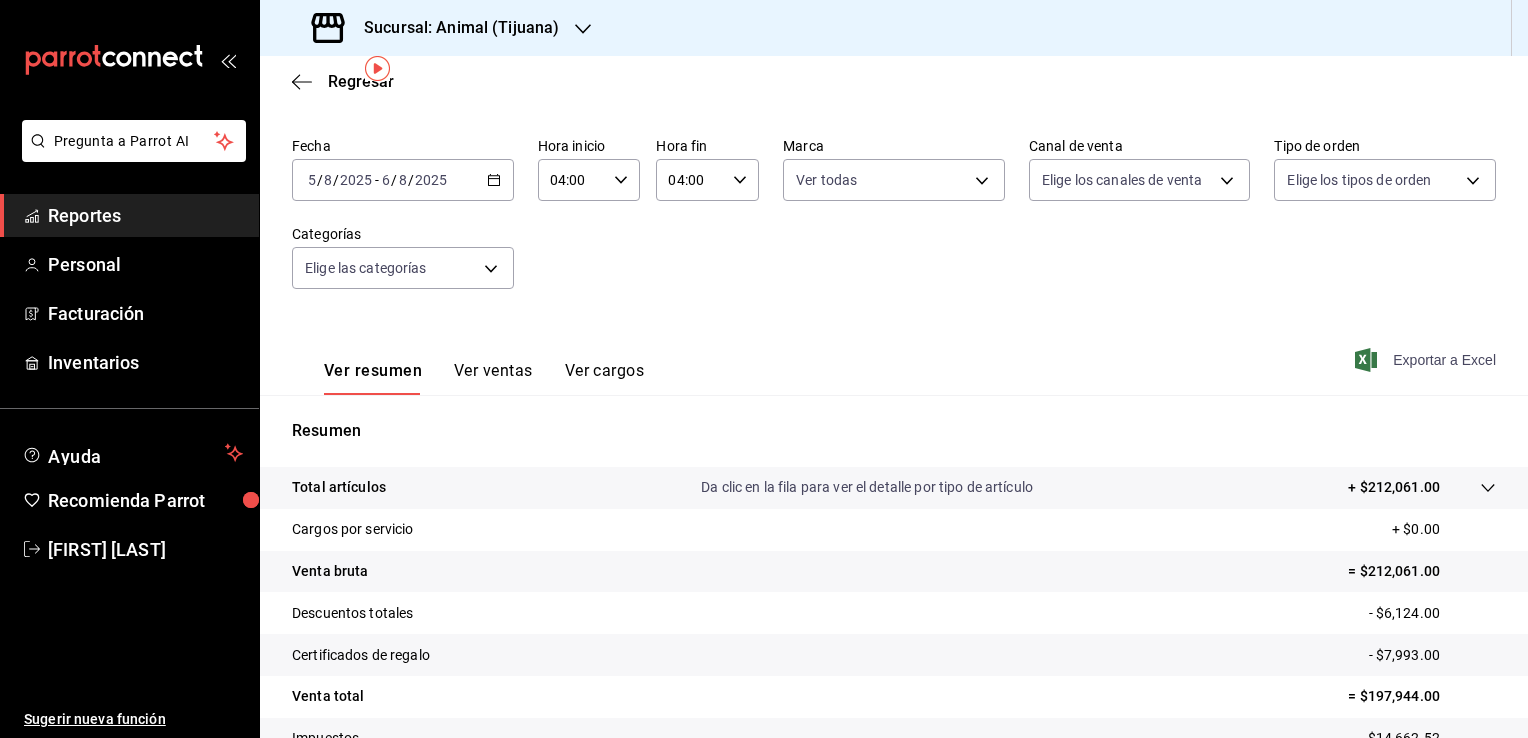 click on "Exportar a Excel" at bounding box center [1427, 360] 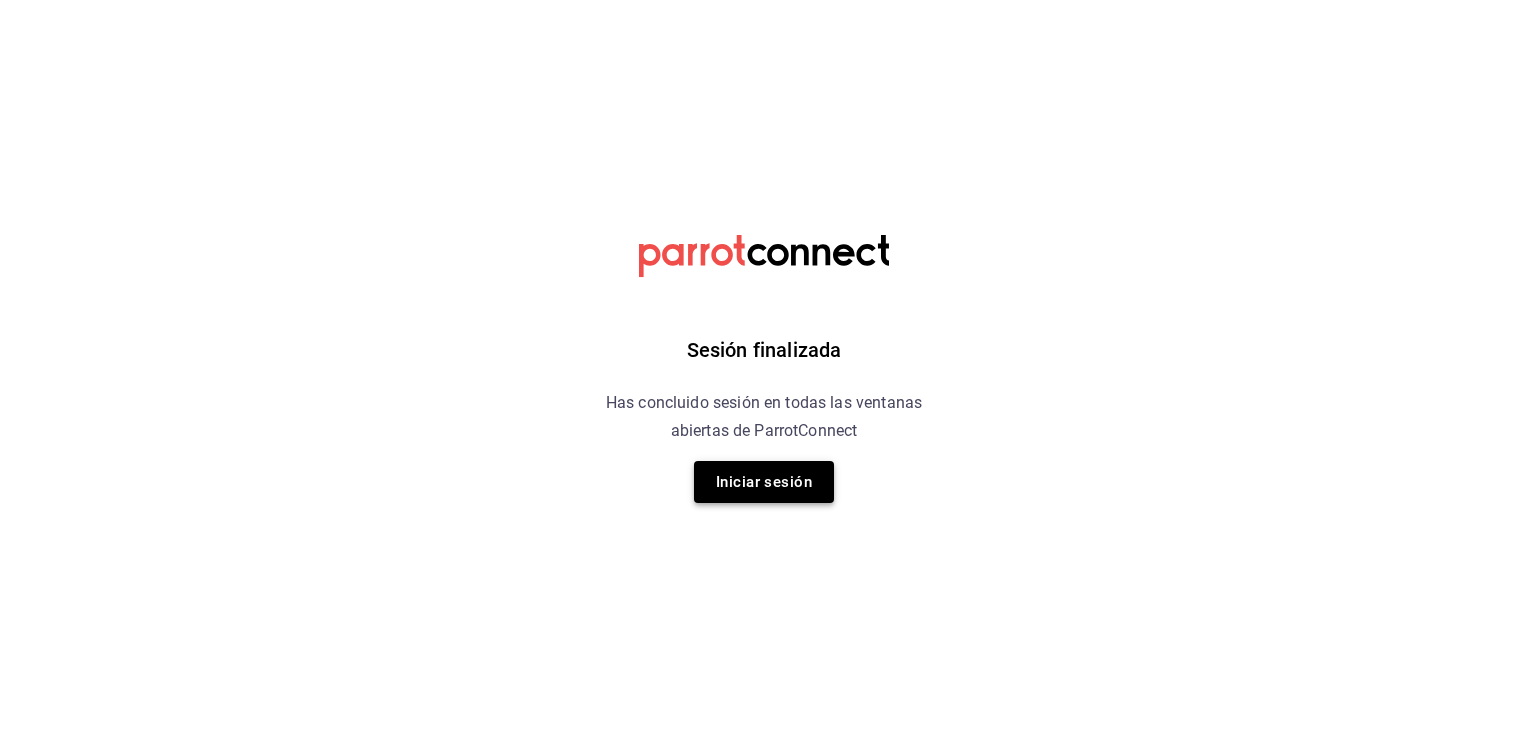 click on "Iniciar sesión" at bounding box center [764, 482] 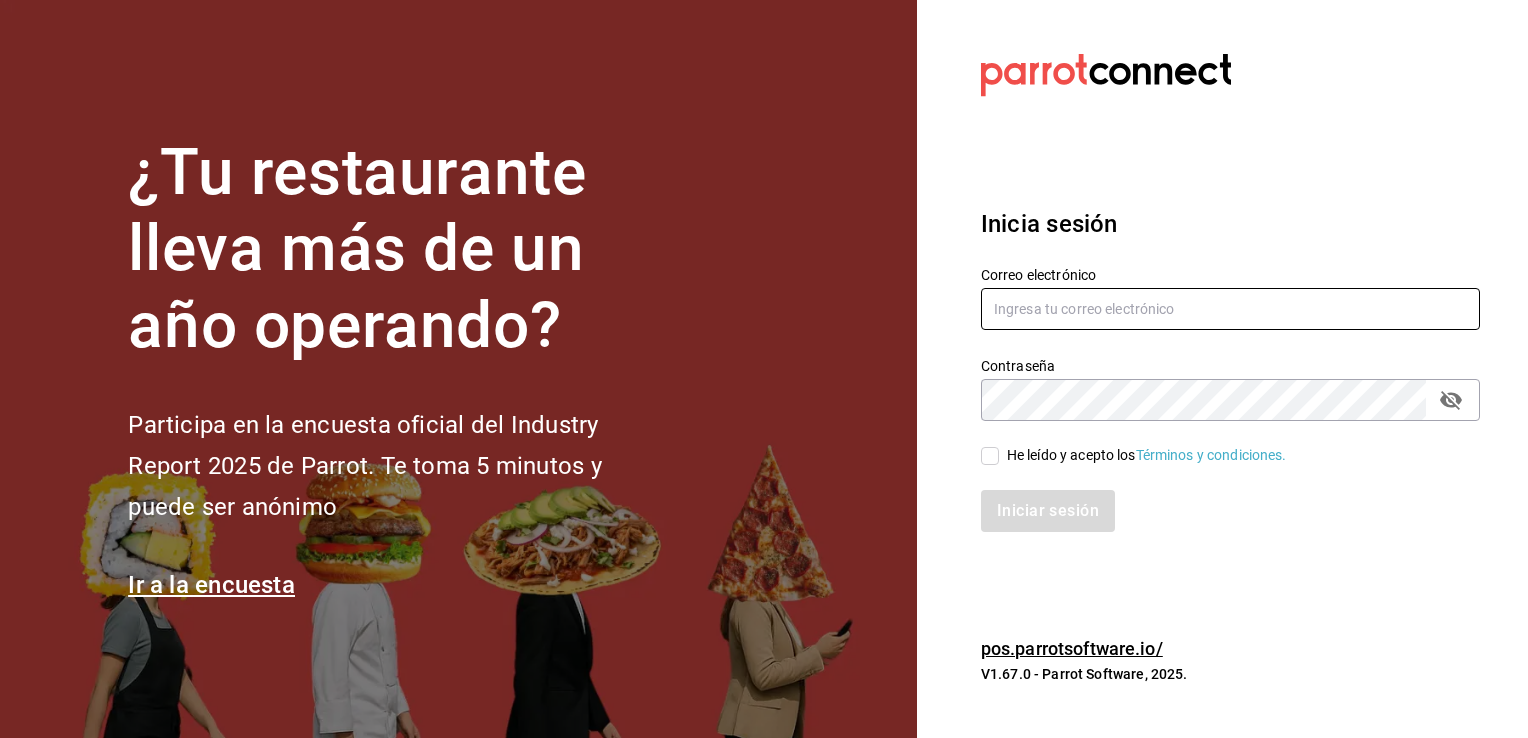 type on "[EMAIL]" 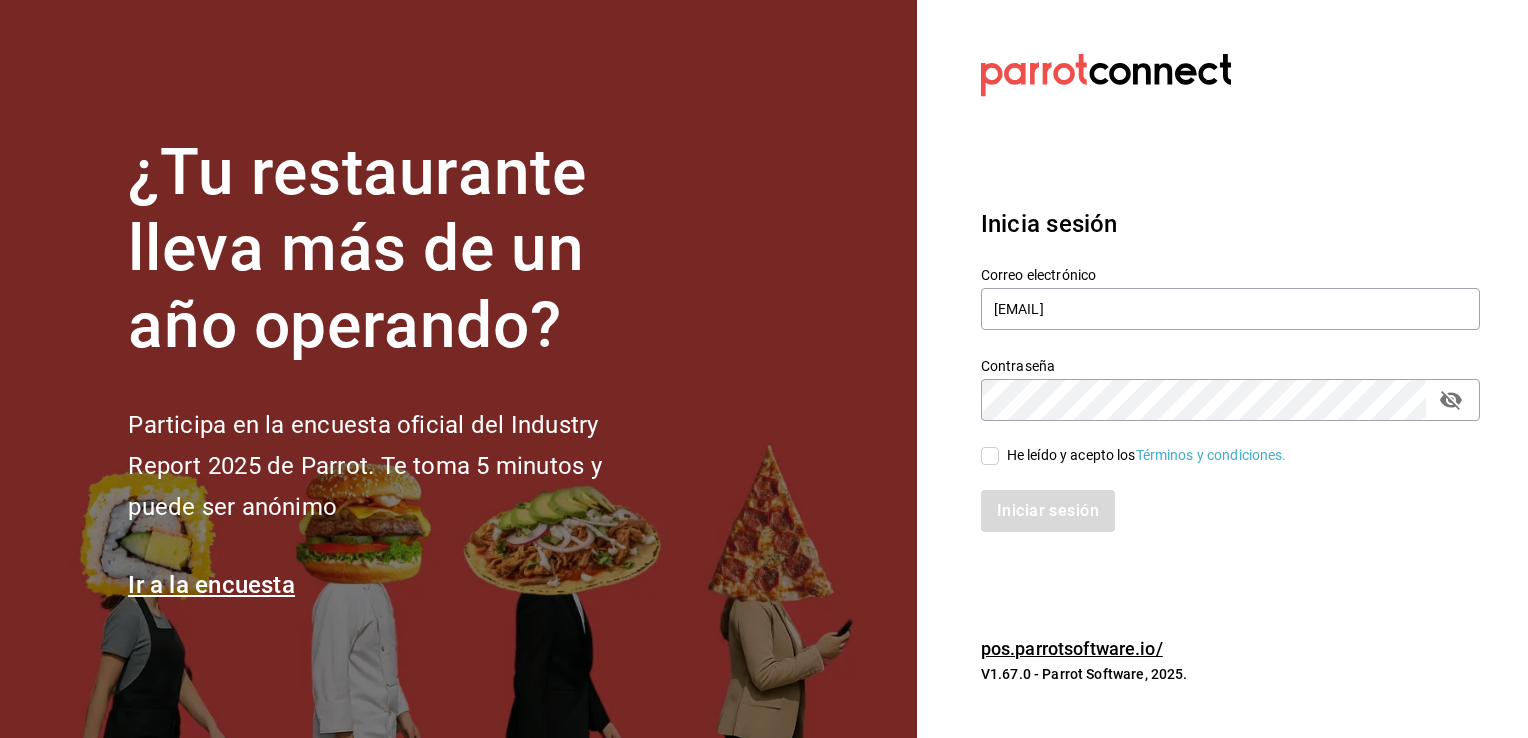 click on "He leído y acepto los  Términos y condiciones." at bounding box center [990, 456] 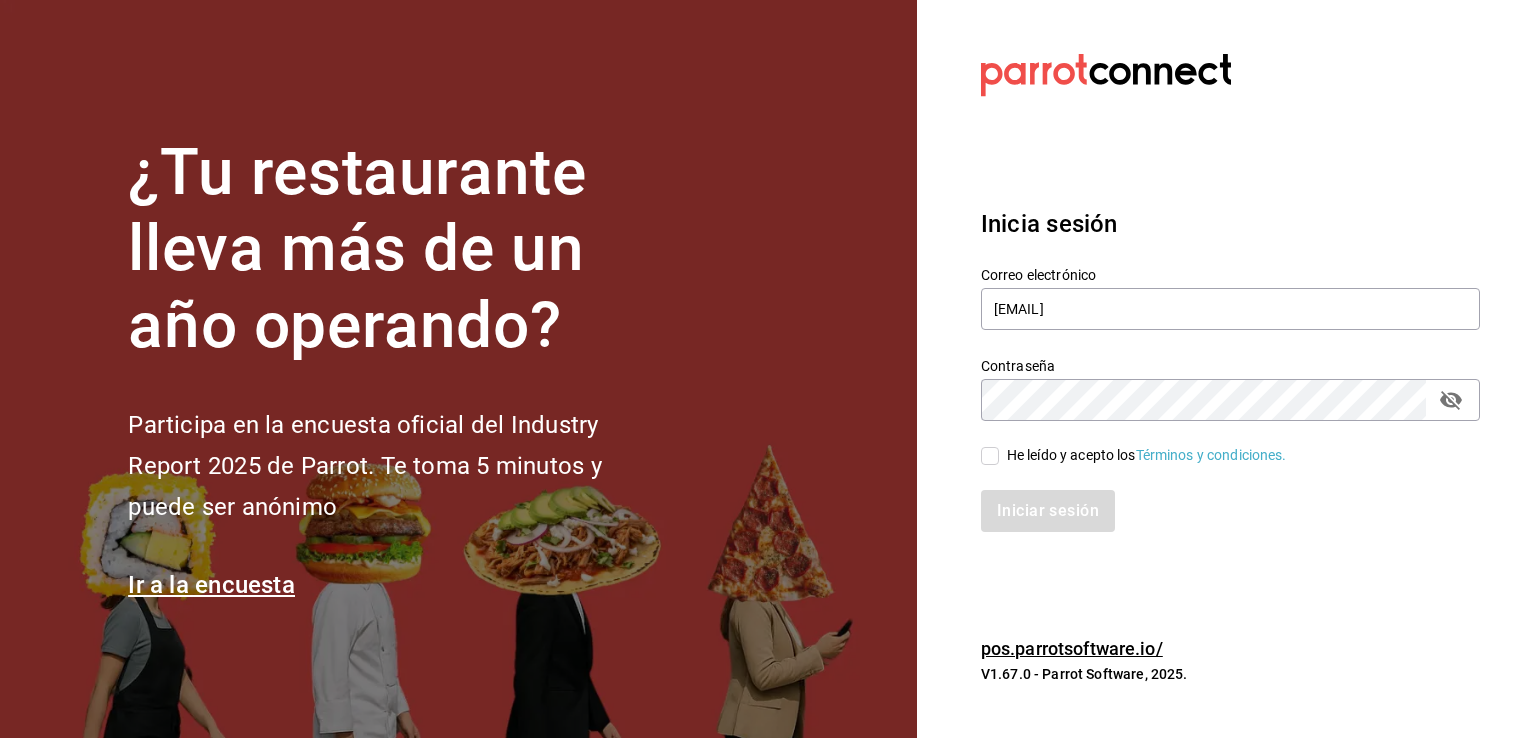 checkbox on "true" 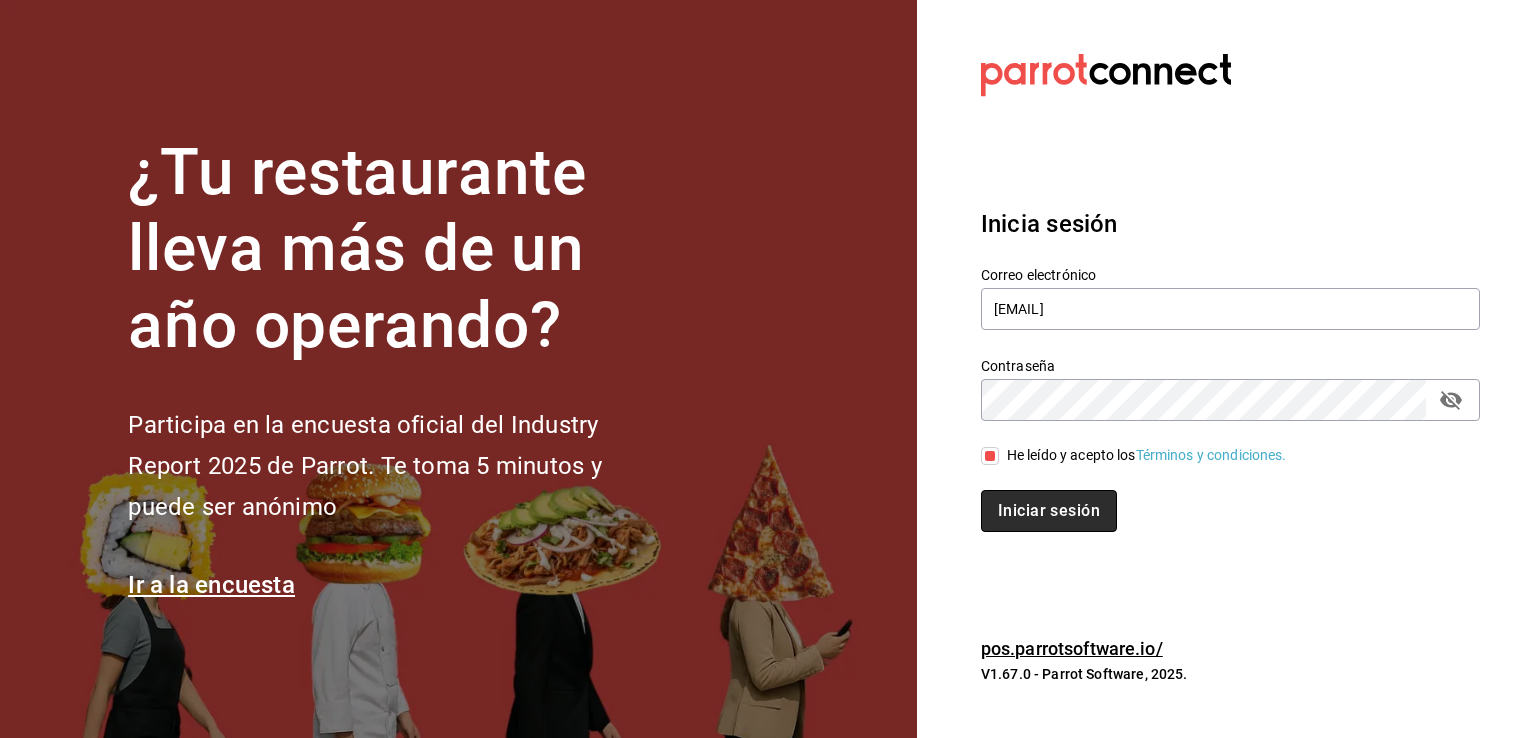 click on "Iniciar sesión" at bounding box center [1049, 511] 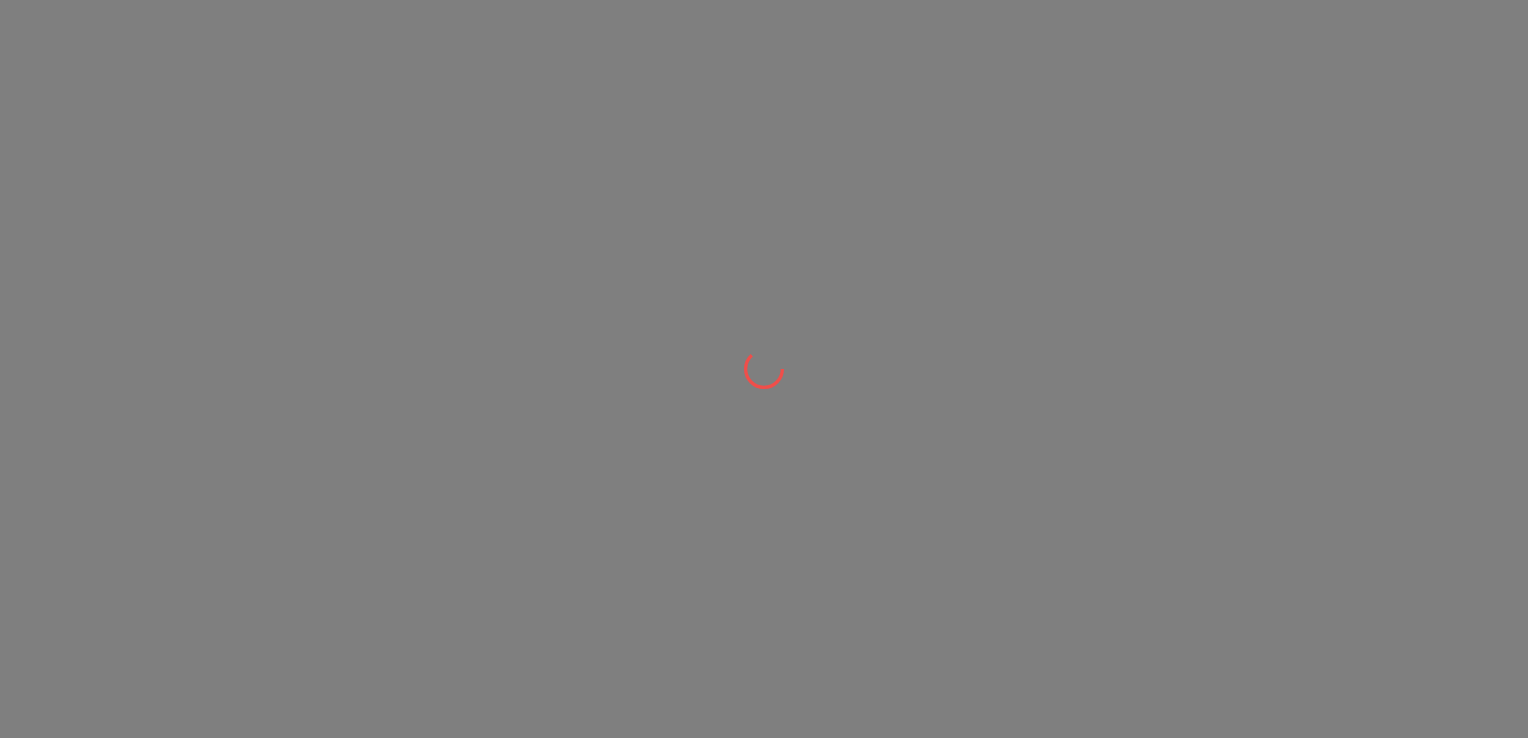 scroll, scrollTop: 0, scrollLeft: 0, axis: both 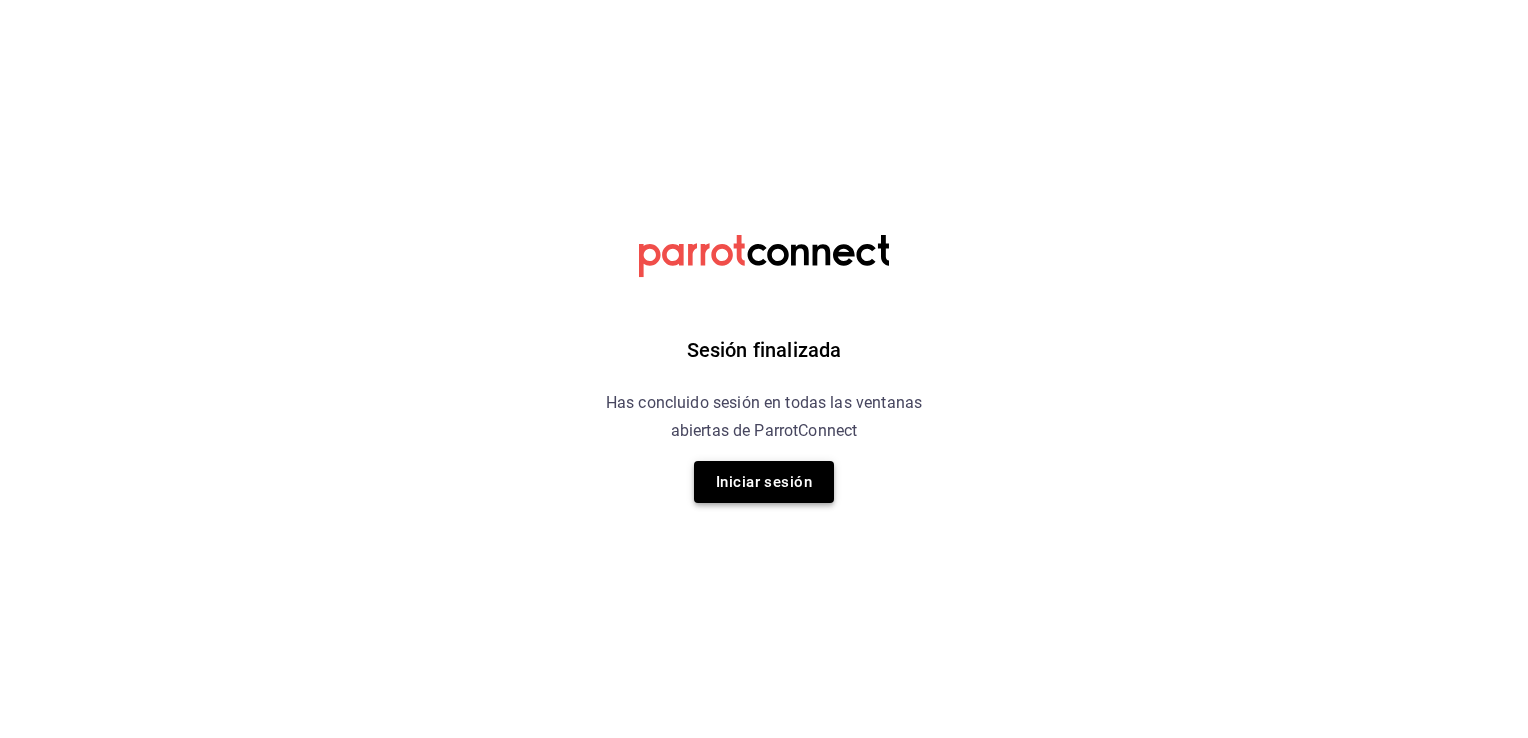 click on "Iniciar sesión" at bounding box center (764, 482) 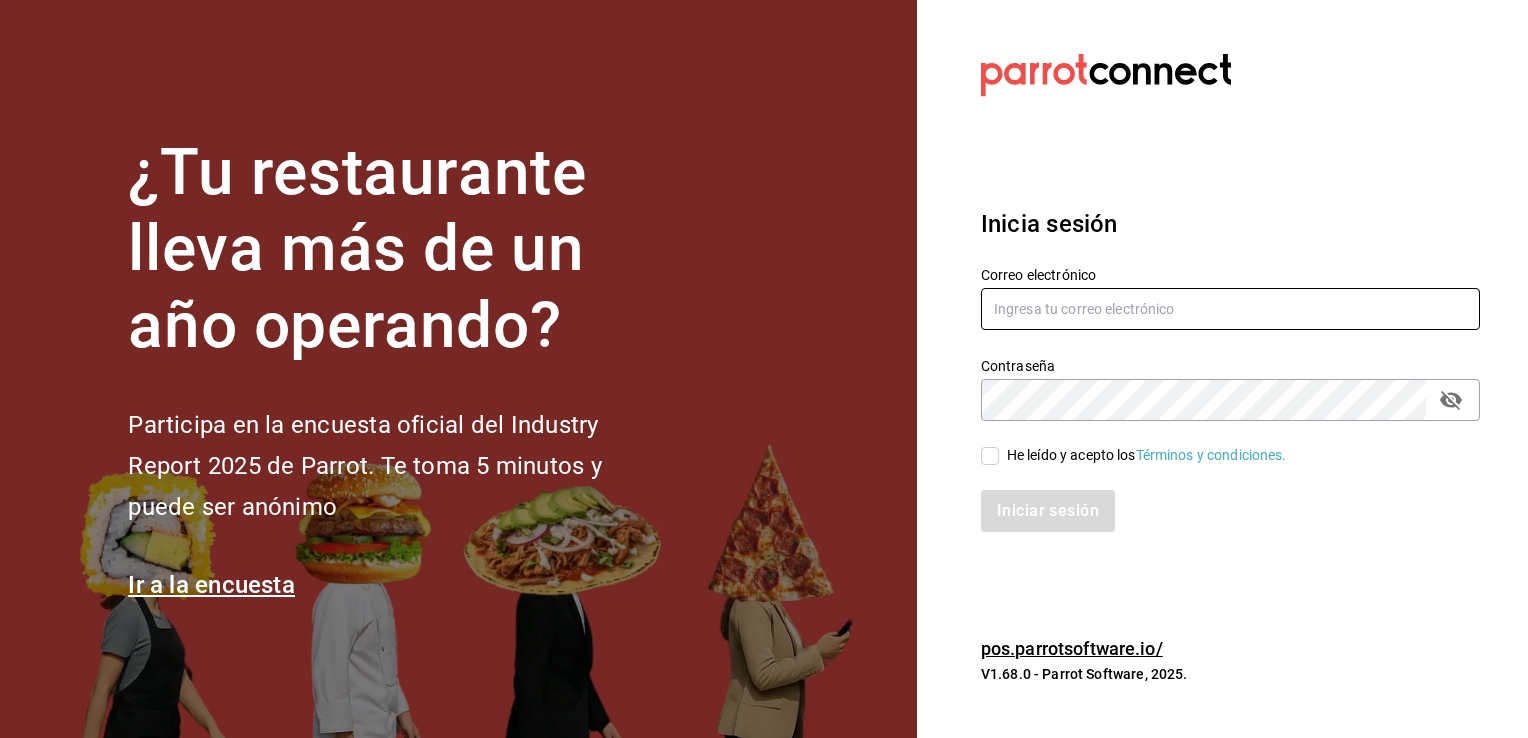 type on "efren.iglesias@grupocosteno.com" 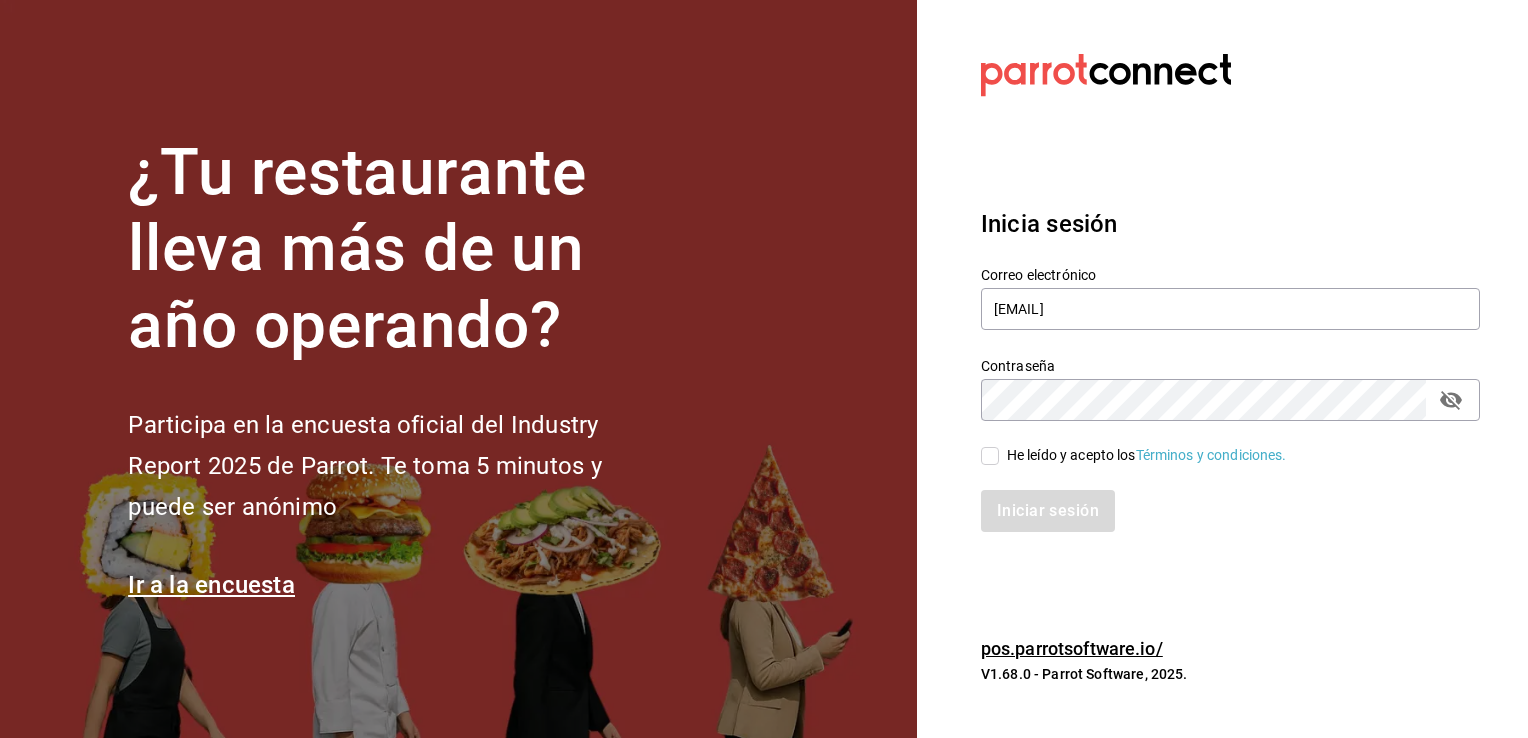 click on "He leído y acepto los  Términos y condiciones." at bounding box center [990, 456] 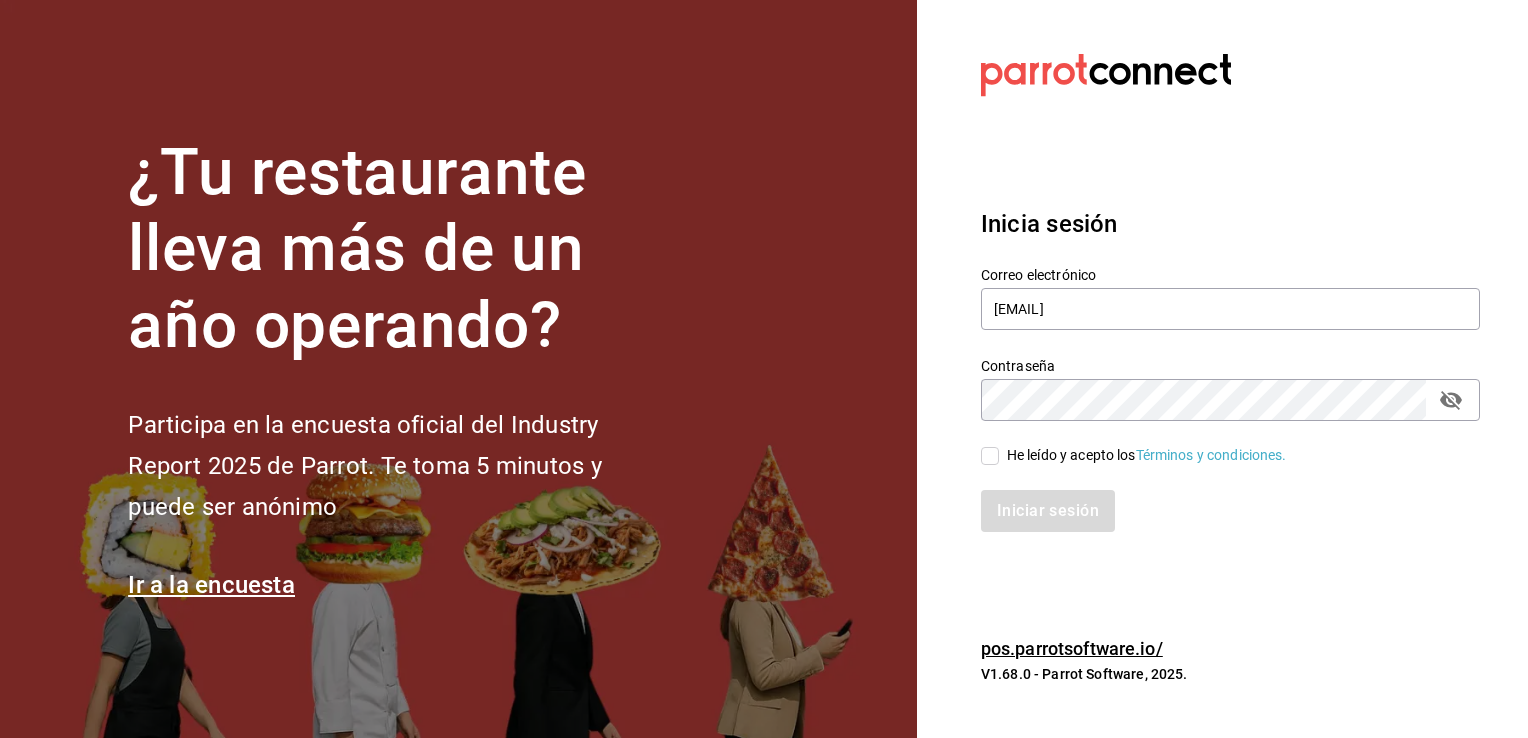 checkbox on "true" 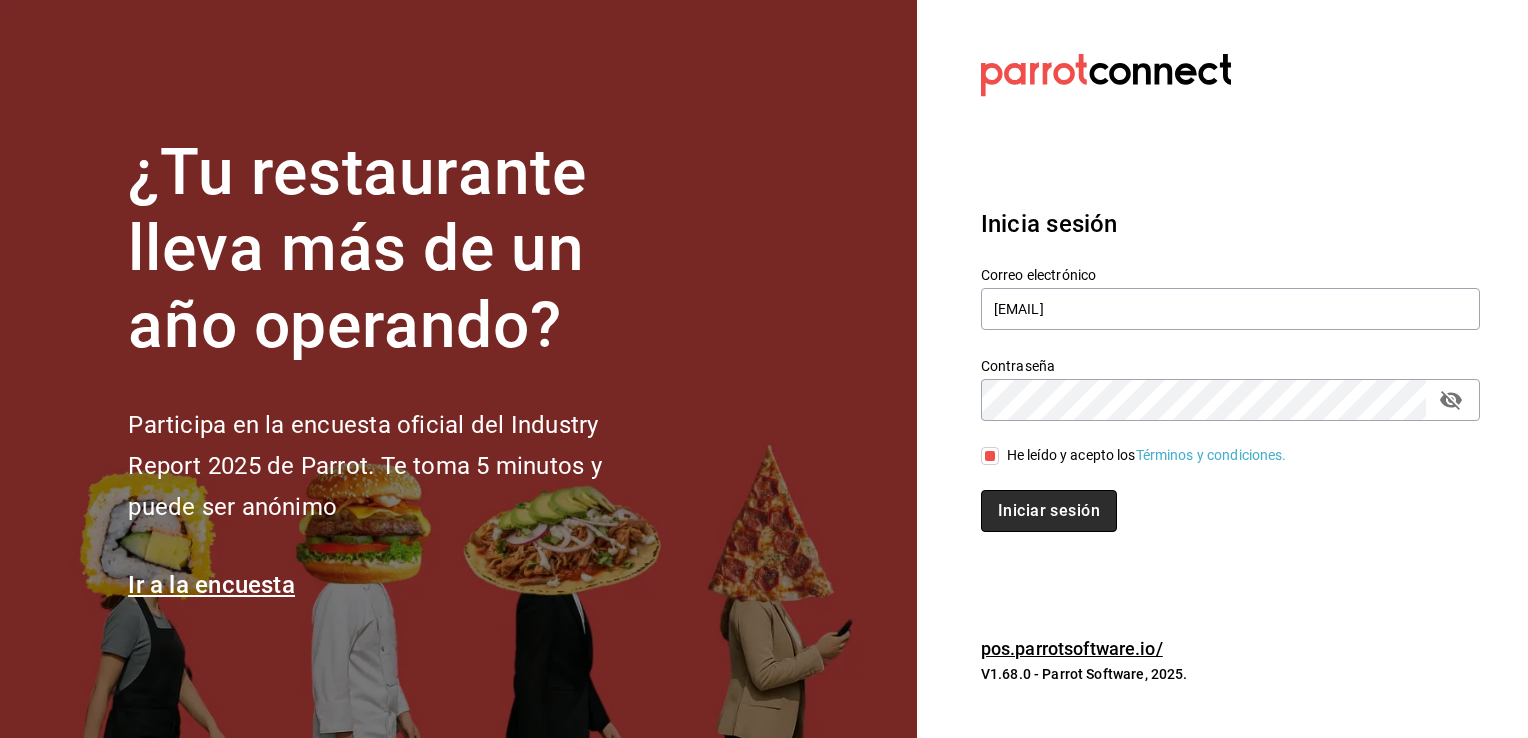 click on "Iniciar sesión" at bounding box center (1049, 511) 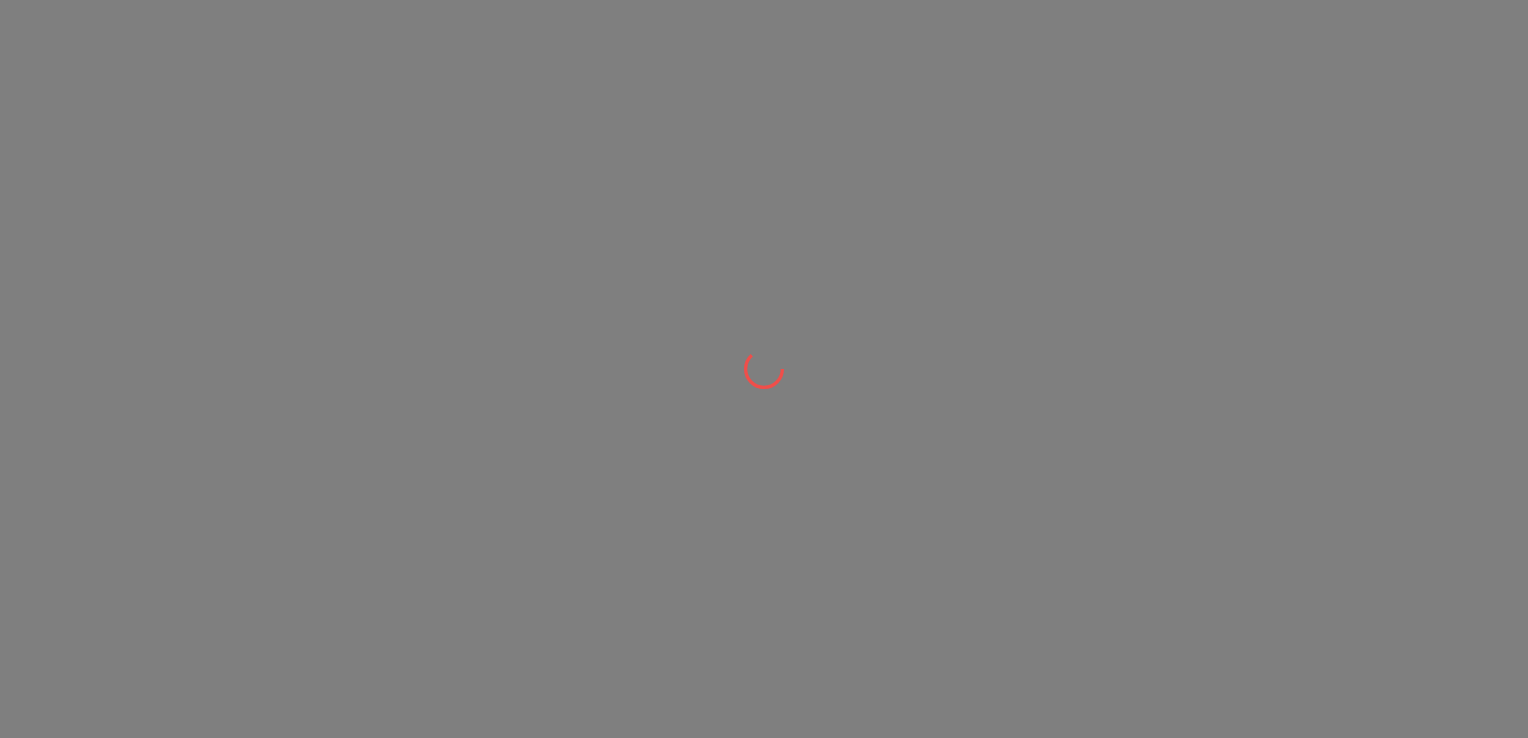 scroll, scrollTop: 0, scrollLeft: 0, axis: both 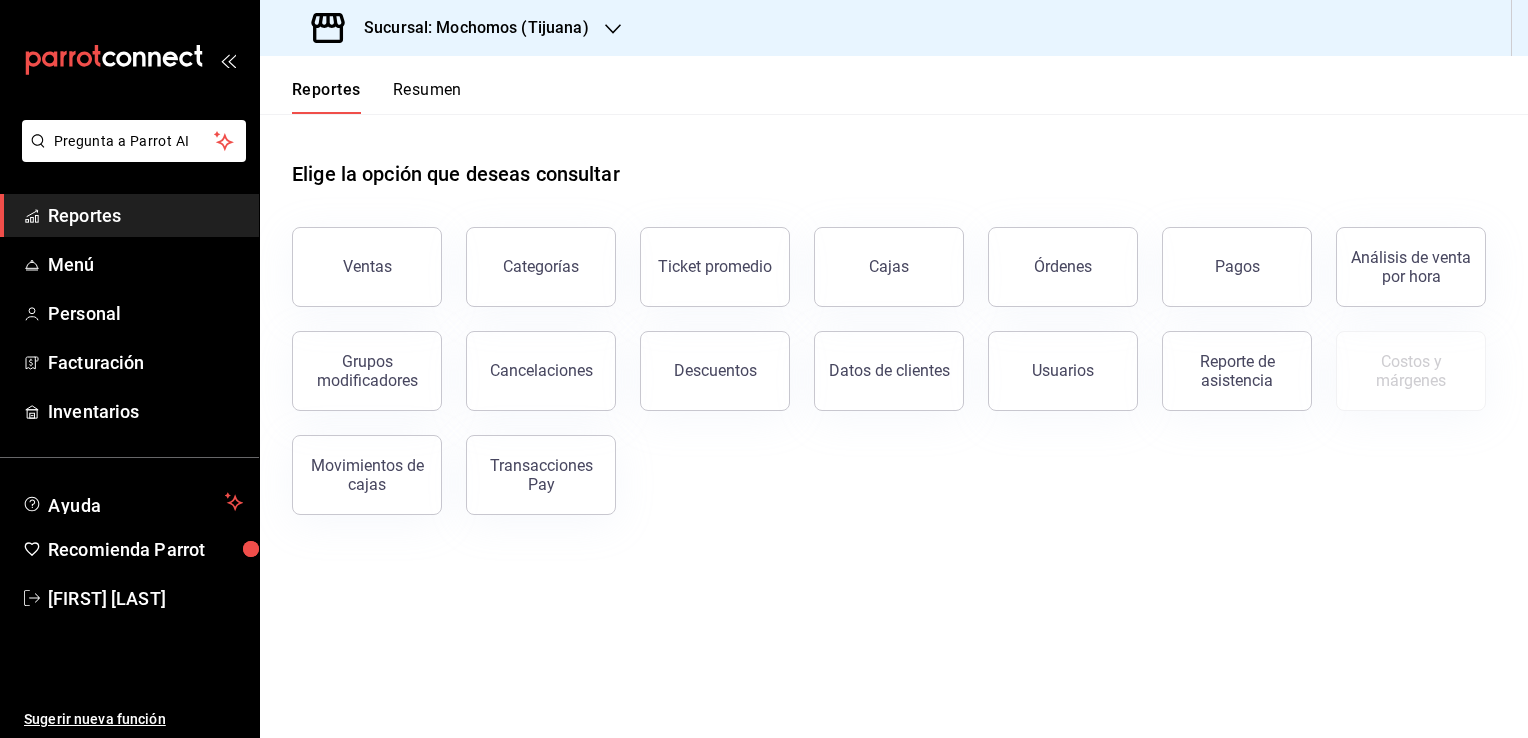click on "Sucursal: Mochomos (Tijuana)" at bounding box center [468, 28] 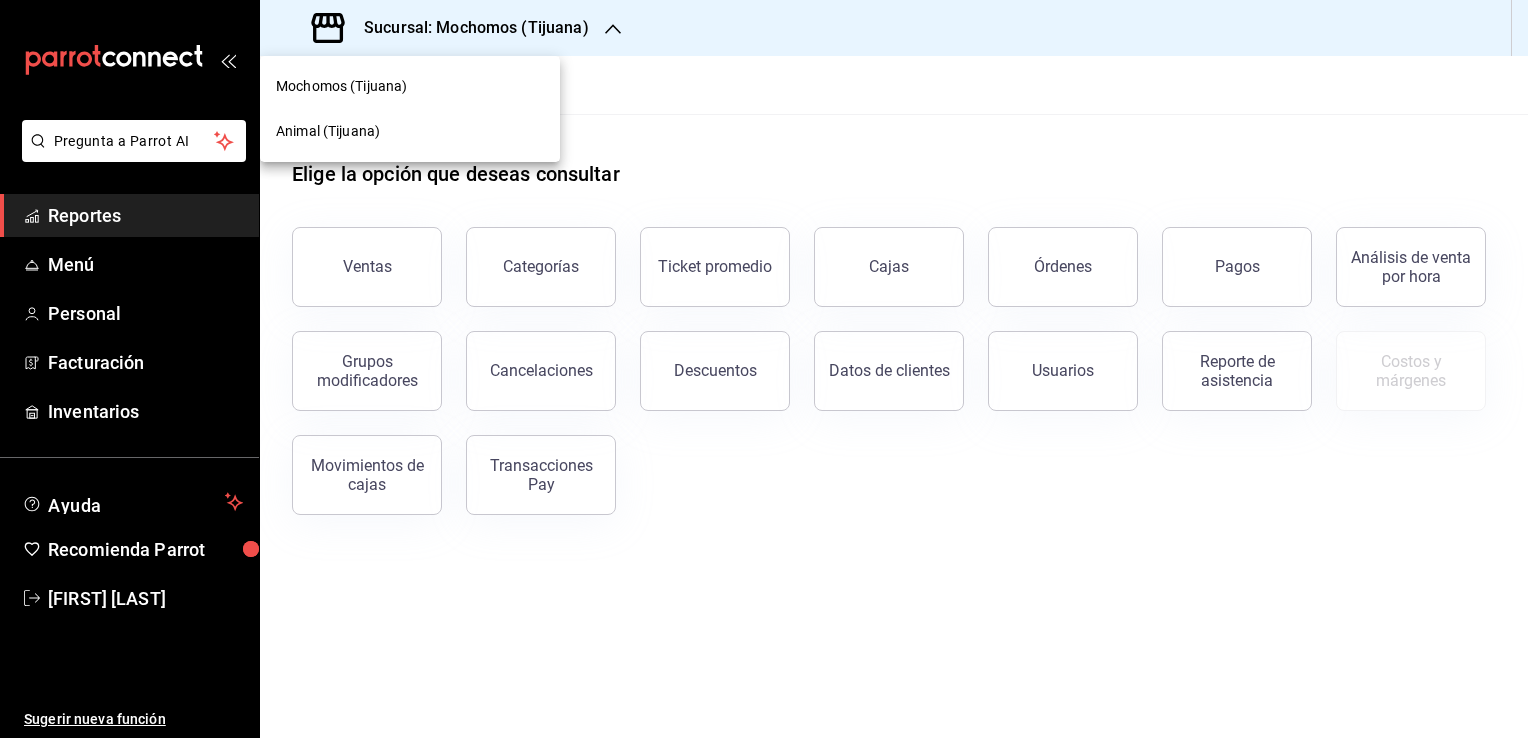 click on "Animal (Tijuana)" at bounding box center (410, 131) 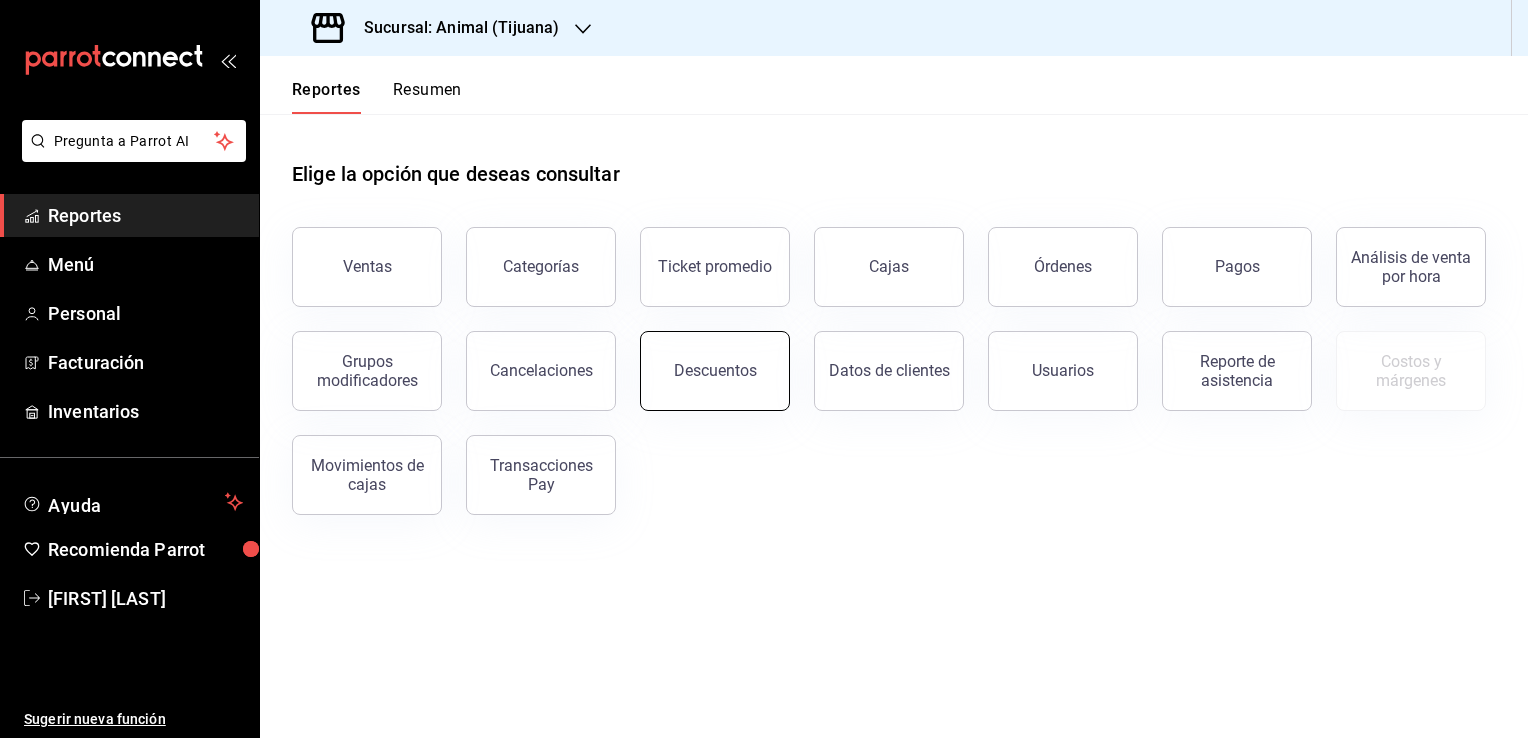 click on "Descuentos" at bounding box center (715, 370) 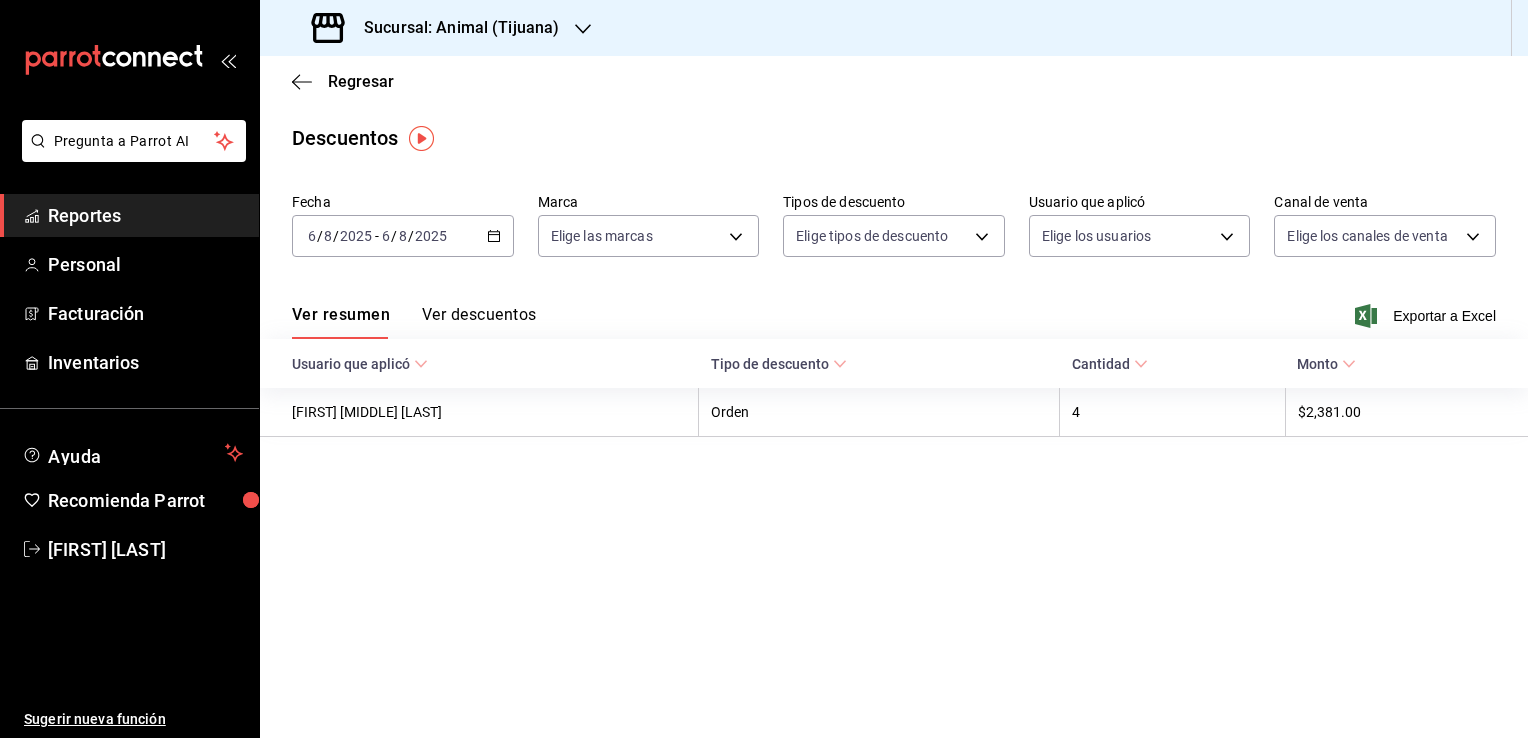 click 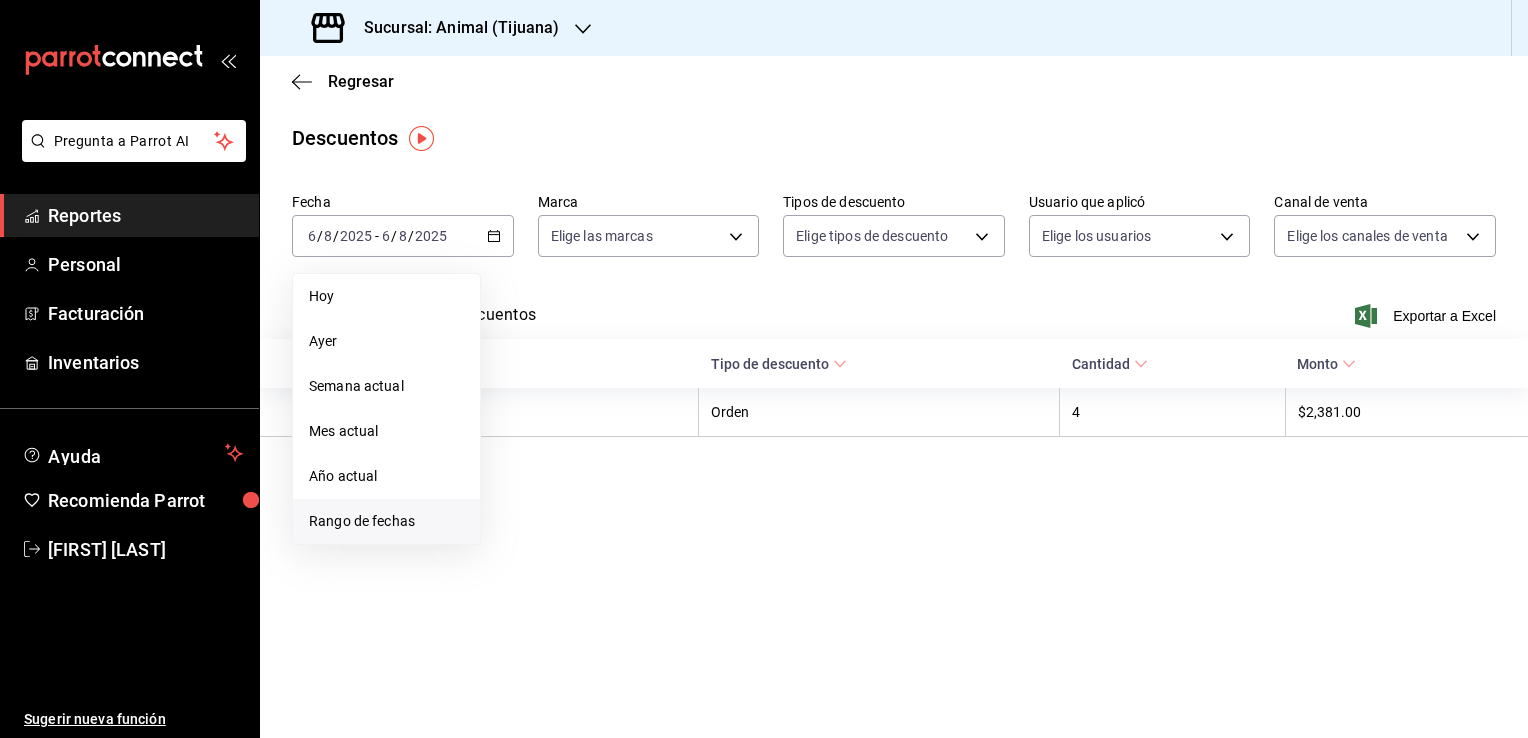 click on "Rango de fechas" at bounding box center [386, 521] 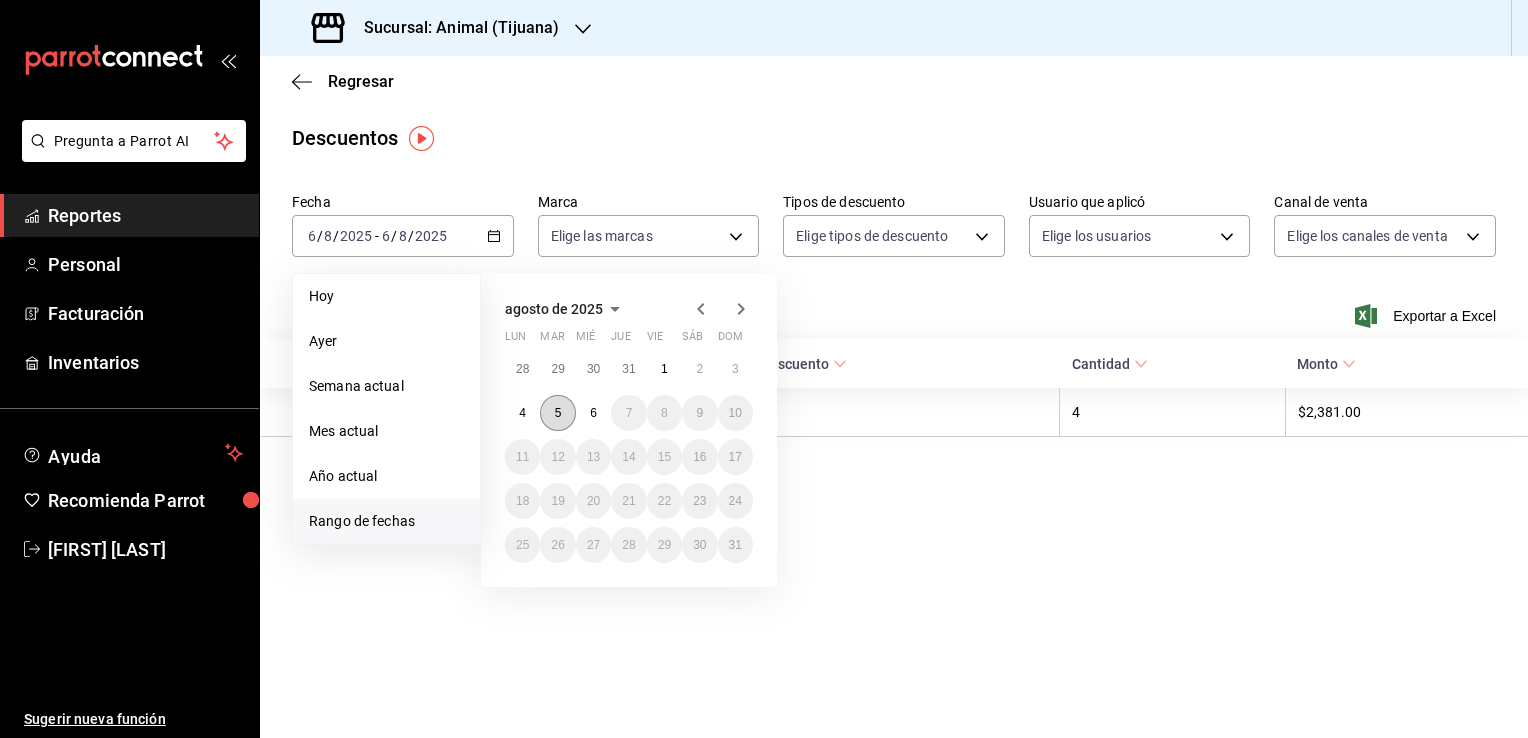 click on "5" at bounding box center (557, 413) 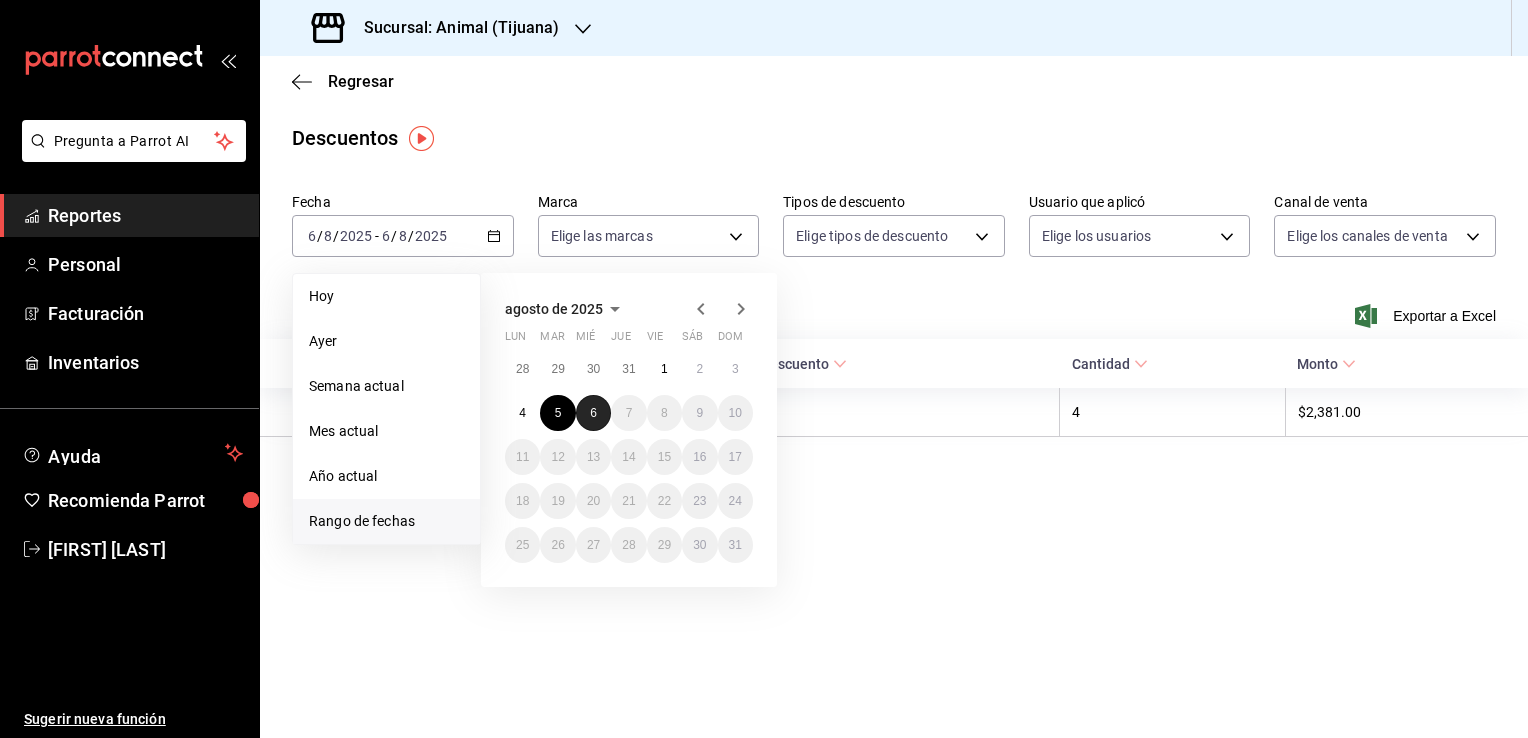 click on "6" at bounding box center (593, 413) 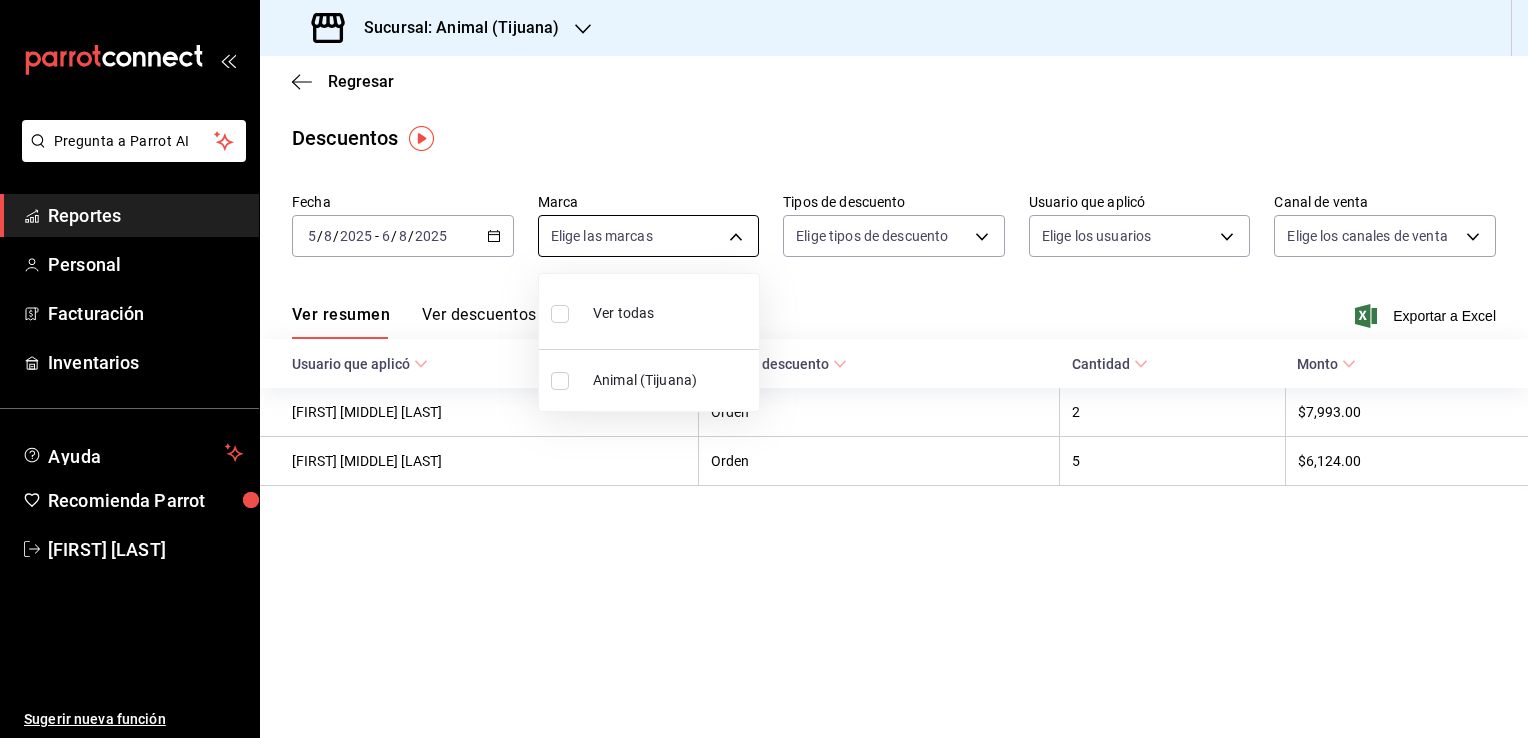 click on "Pregunta a Parrot AI Reportes   Personal   Facturación   Inventarios   Ayuda Recomienda Parrot   Efrén Iglesias   Sugerir nueva función   Sucursal: Animal (Tijuana) Regresar Descuentos Fecha 2025-08-05 5 / 8 / 2025 - 2025-08-06 6 / 8 / 2025 Marca Elige las marcas Tipos de descuento Elige tipos de descuento Usuario que aplicó Elige los usuarios Canal de venta Elige los canales de venta Ver resumen Ver descuentos Exportar a Excel Usuario que aplicó Tipo de descuento Cantidad Monto Eder Alexis Damian Vazquez Orden 2 $7,993.00 Brian Daniel Magarini Lopez Orden 5 $6,124.00 Pregunta a Parrot AI Reportes   Personal   Facturación   Inventarios   Ayuda Recomienda Parrot   Efrén Iglesias   Sugerir nueva función   GANA 1 MES GRATIS EN TU SUSCRIPCIÓN AQUÍ ¿Recuerdas cómo empezó tu restaurante?
Hoy puedes ayudar a un colega a tener el mismo cambio que tú viviste.
Recomienda Parrot directamente desde tu Portal Administrador.
Es fácil y rápido.
🎁 Por cada restaurante que se una, ganas 1 mes gratis." at bounding box center [764, 369] 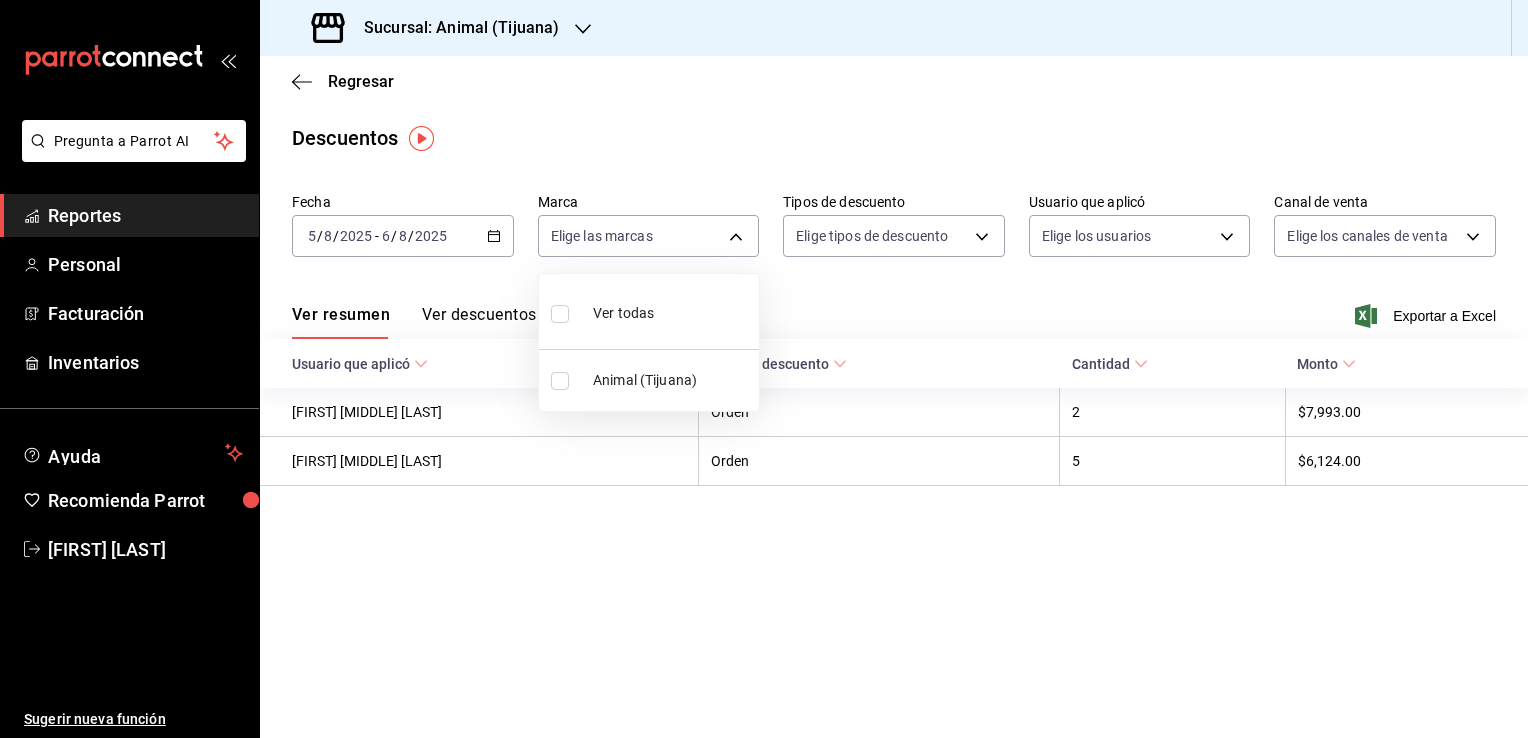 click on "Animal (Tijuana)" at bounding box center [672, 380] 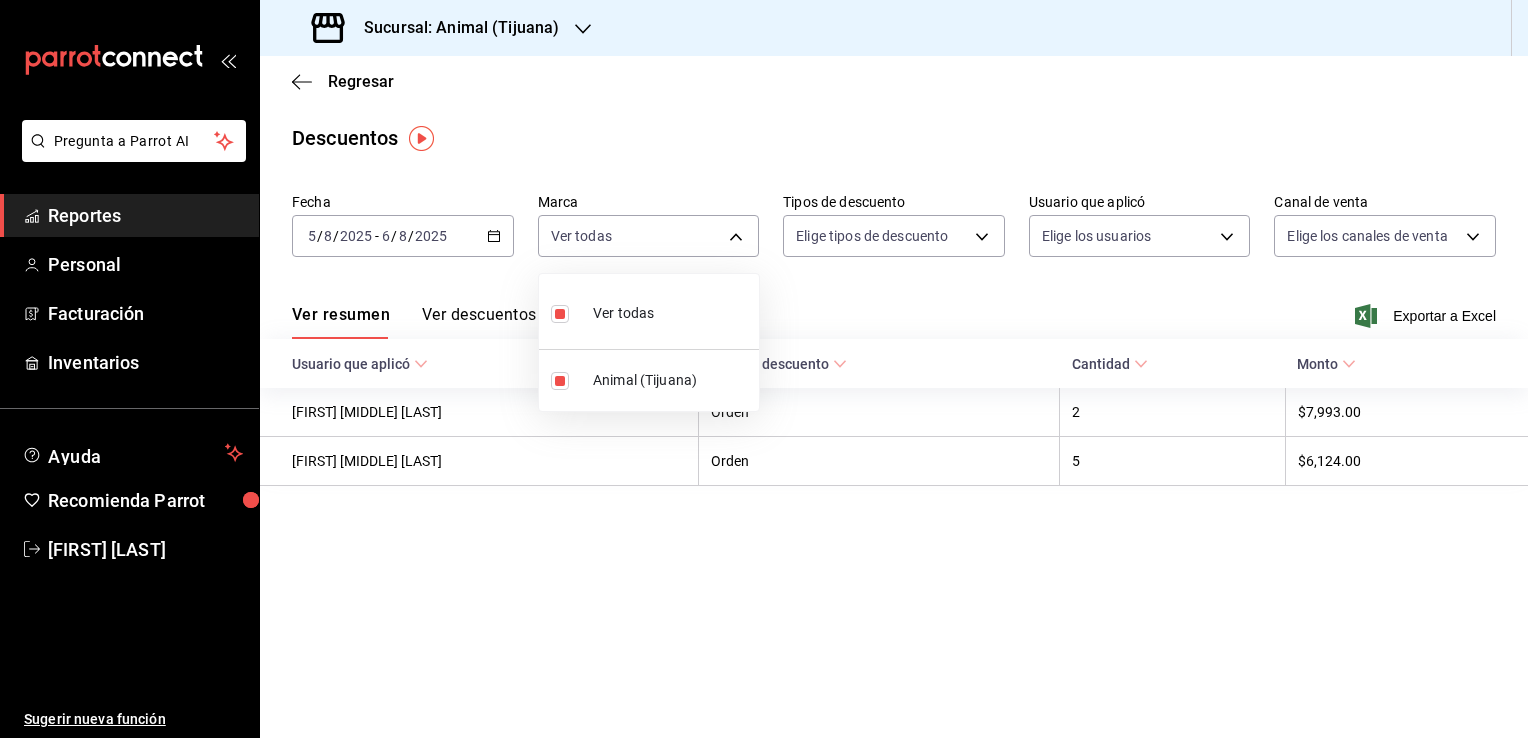 click at bounding box center (764, 369) 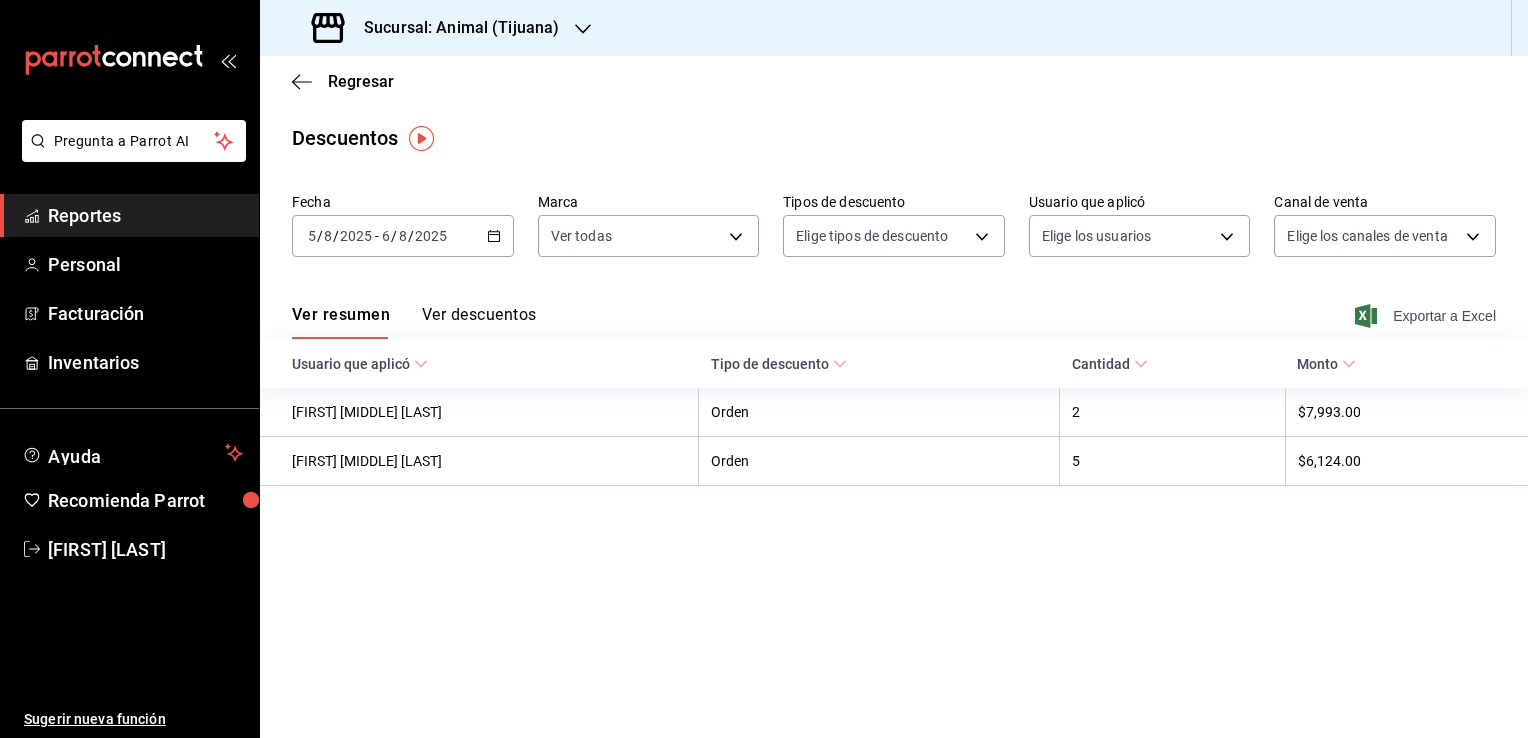 click 